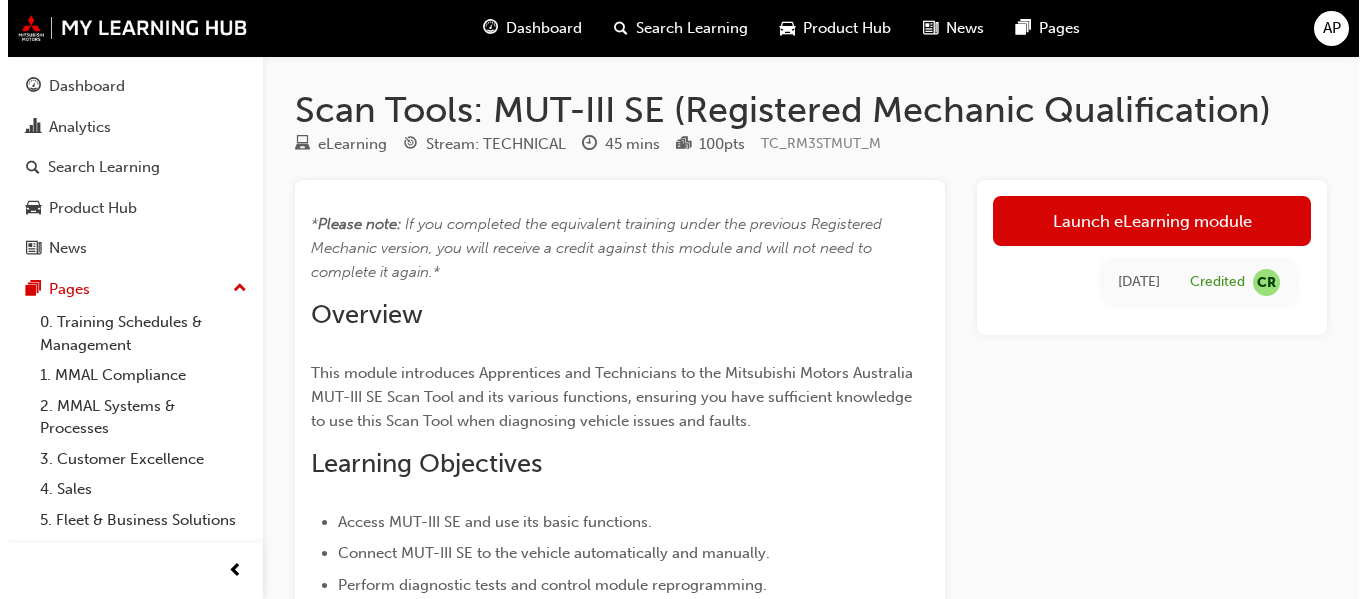 scroll, scrollTop: 0, scrollLeft: 0, axis: both 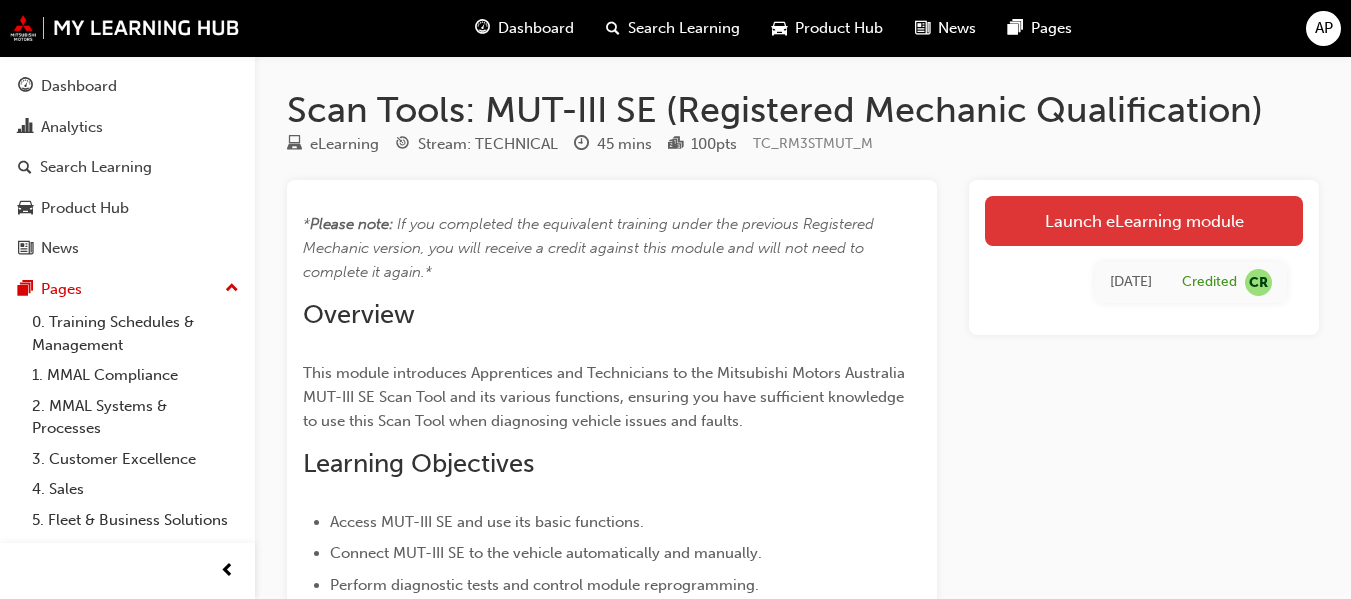 click on "Launch eLearning module" at bounding box center [1144, 221] 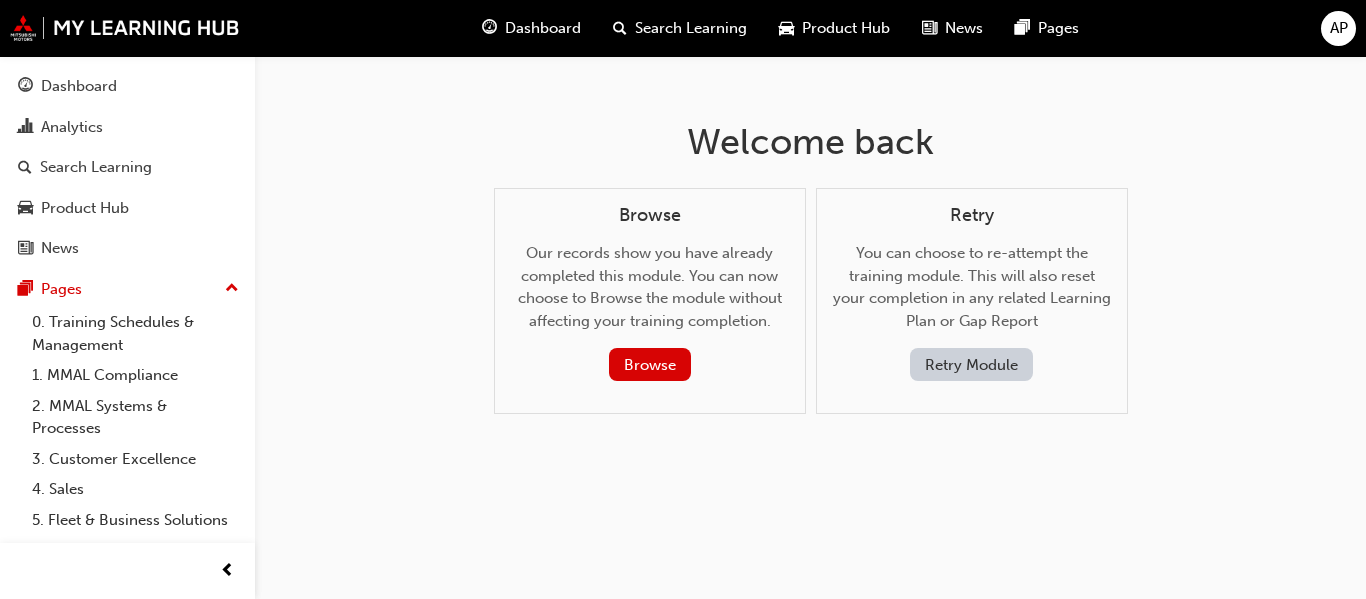 click on "Retry Module" at bounding box center [971, 364] 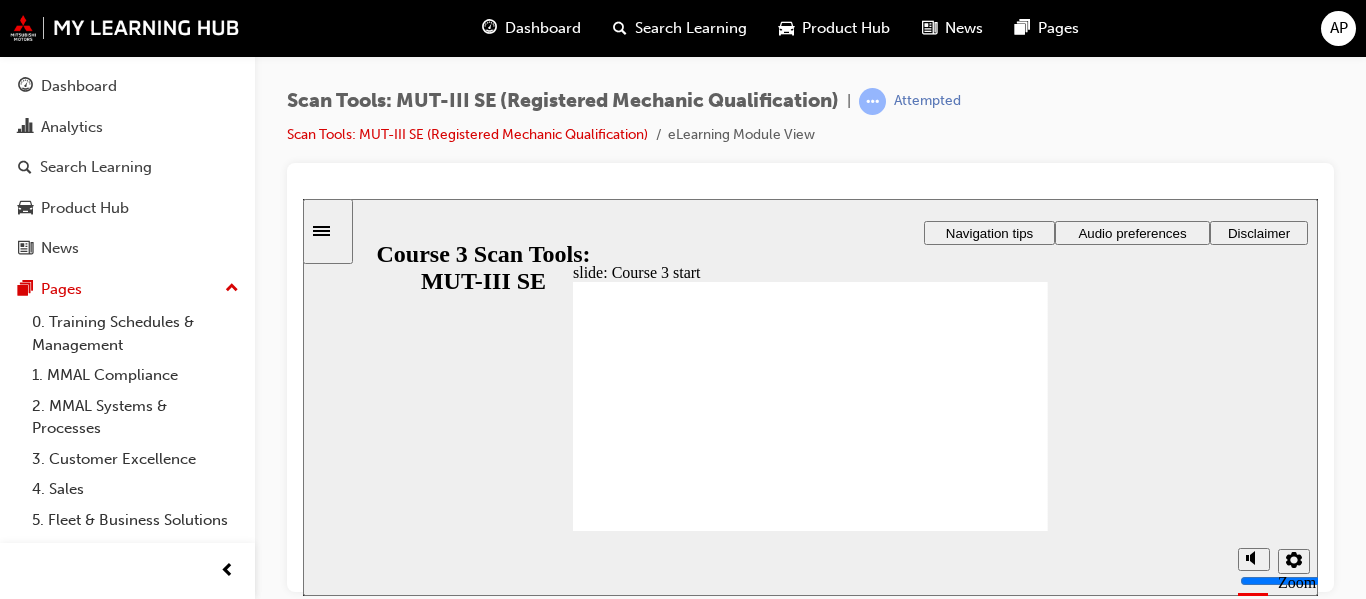 scroll, scrollTop: 0, scrollLeft: 0, axis: both 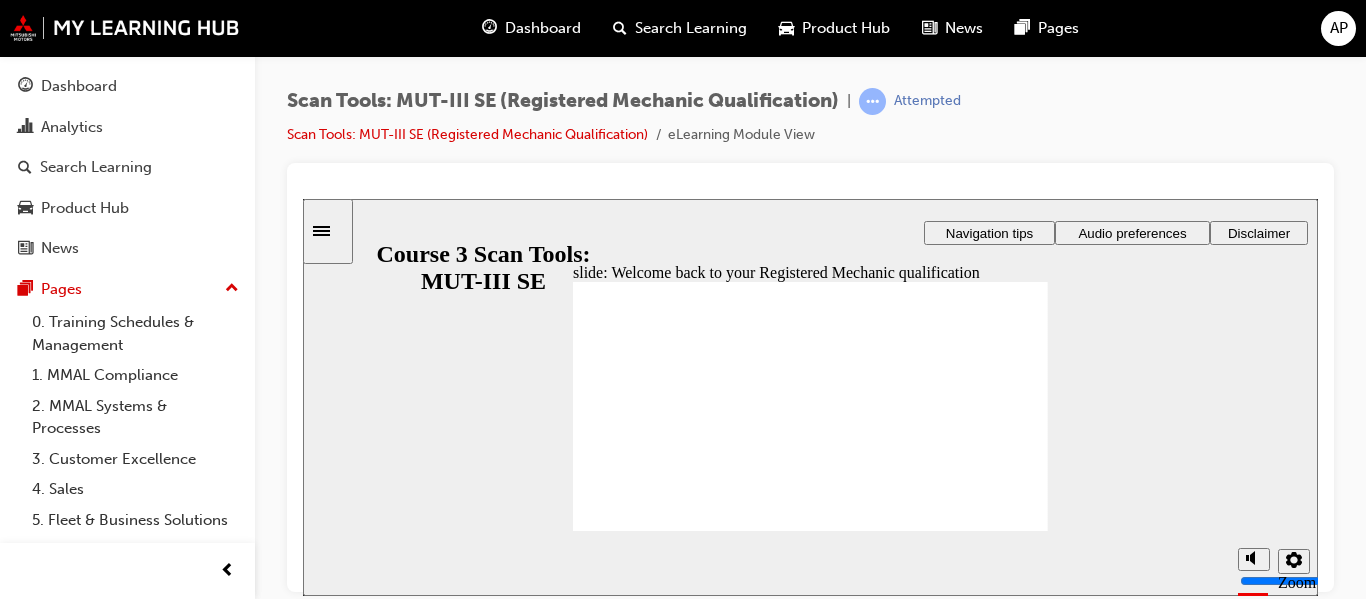 click on "Audio preferences" at bounding box center [1132, 232] 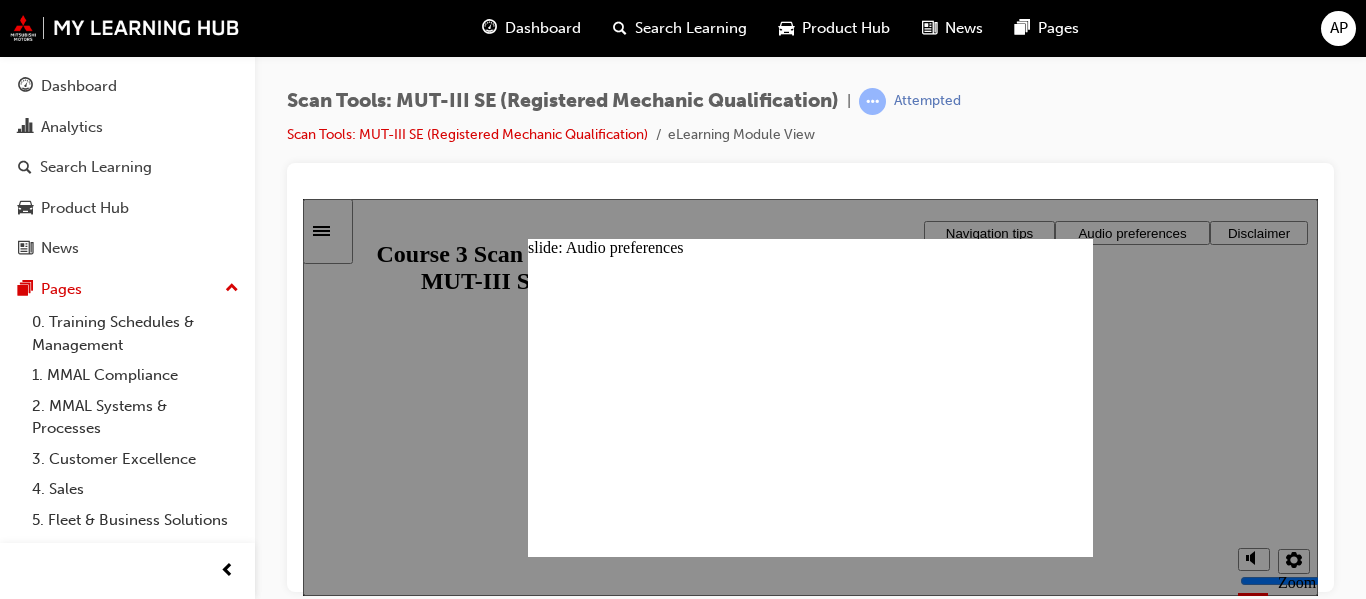 click 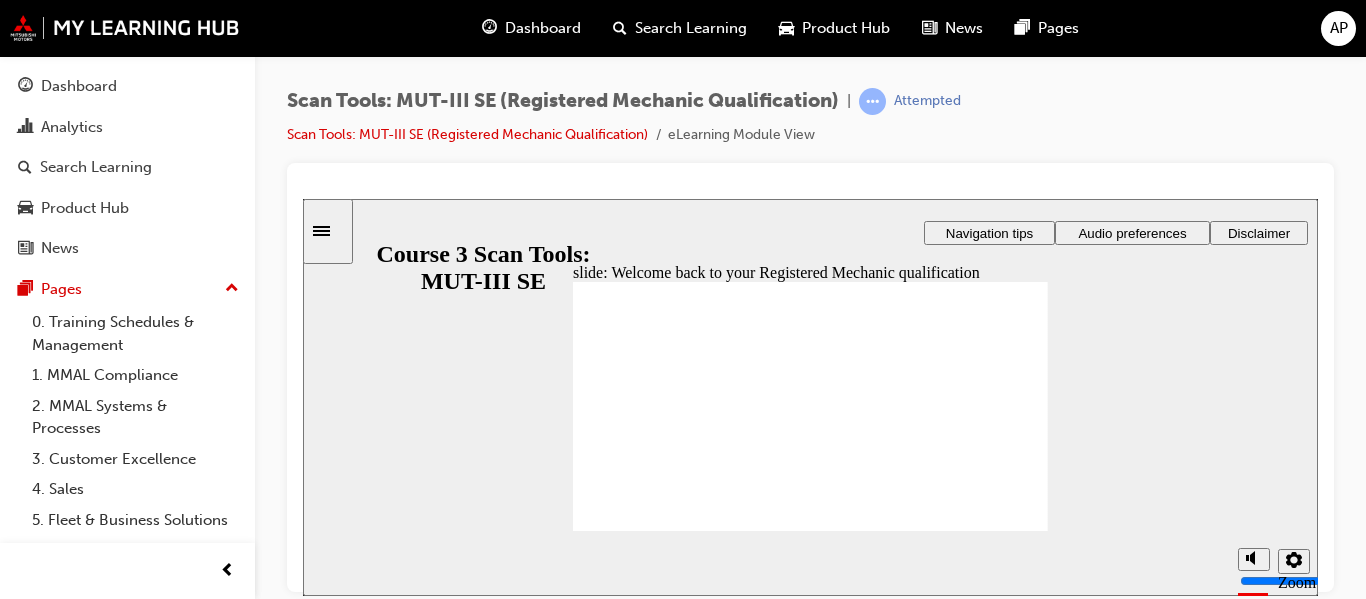 click 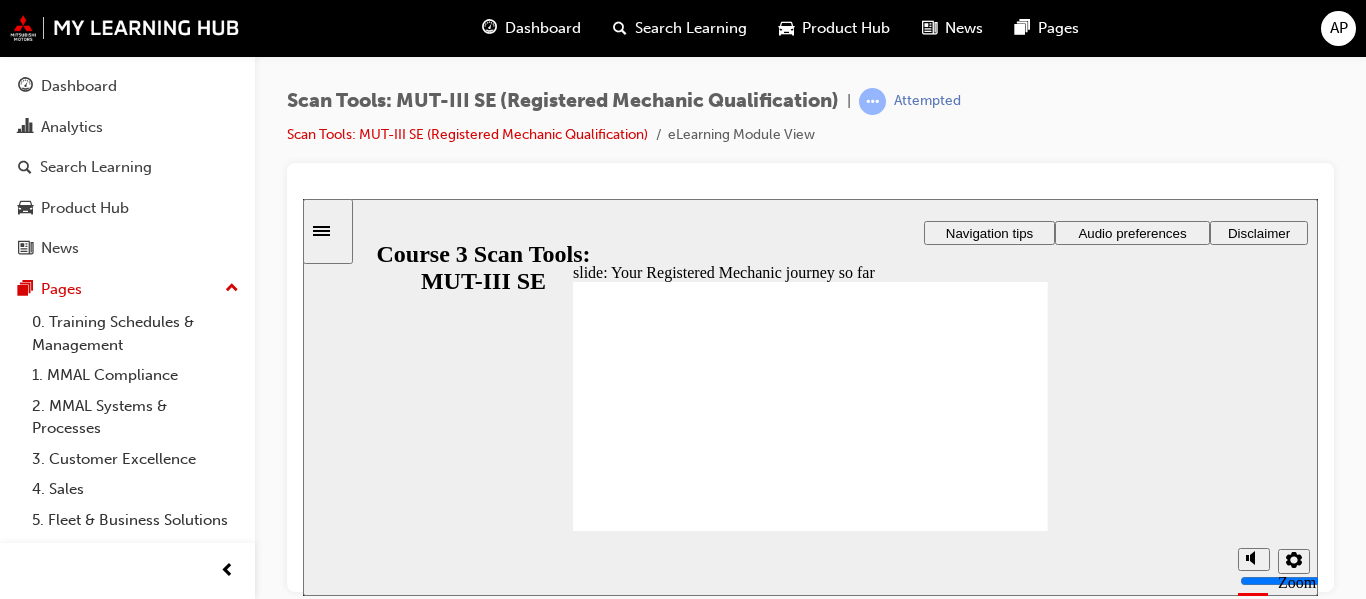 click 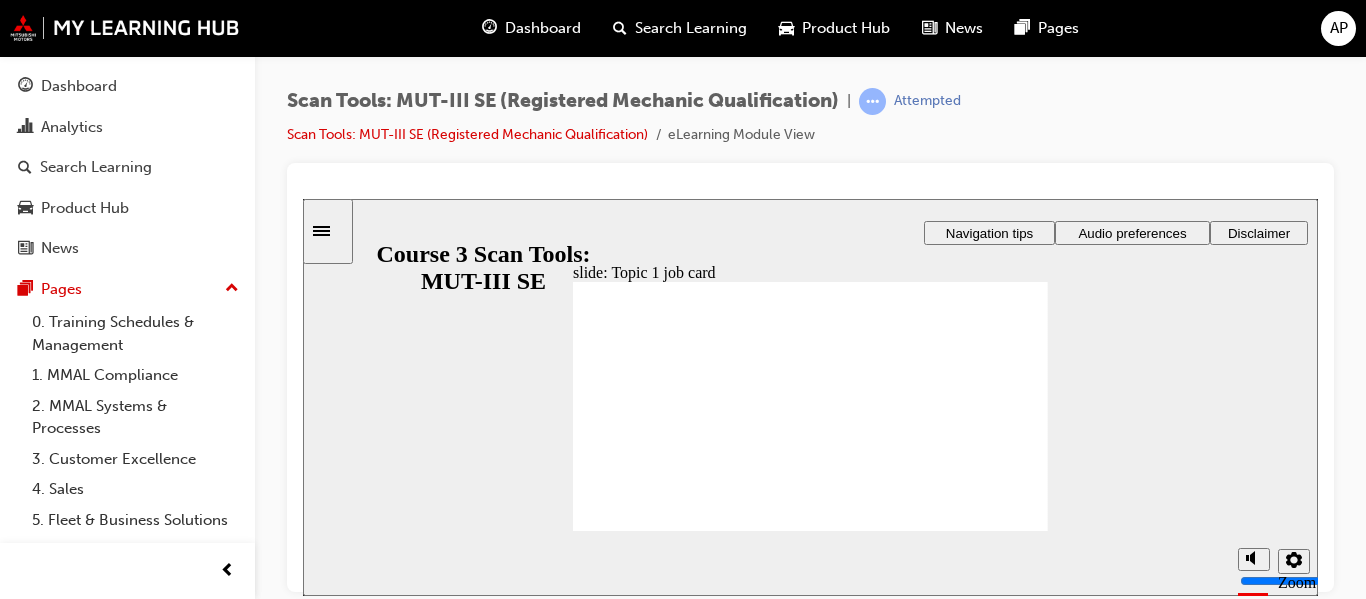 click 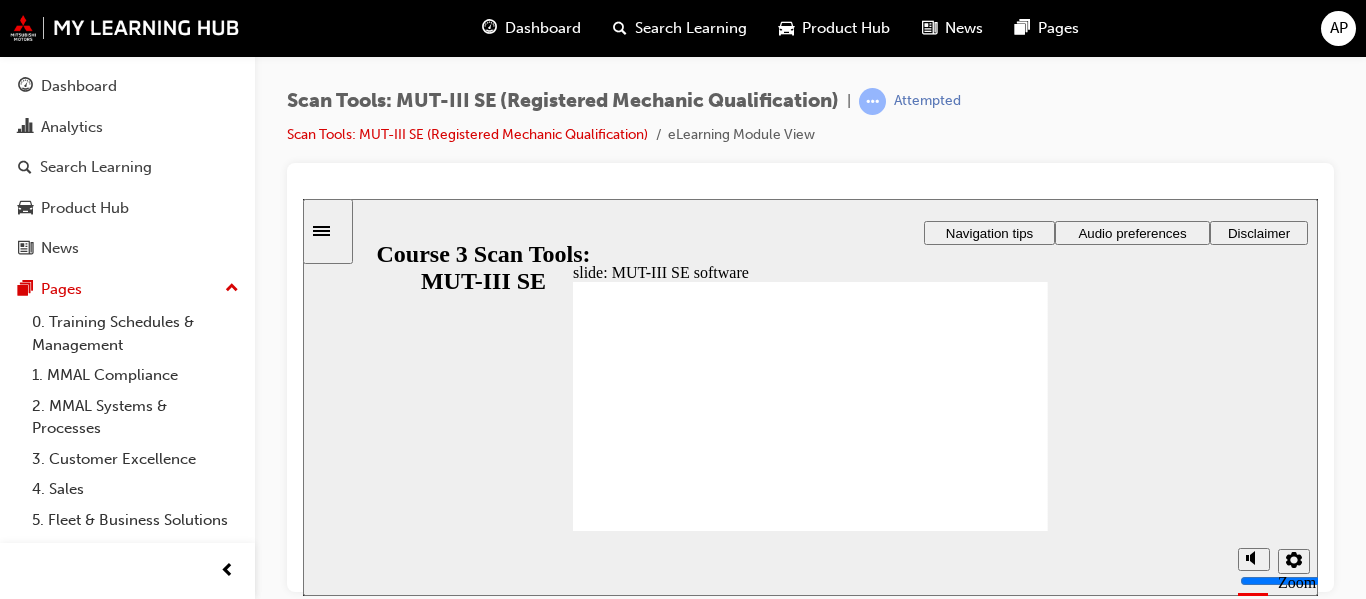 click 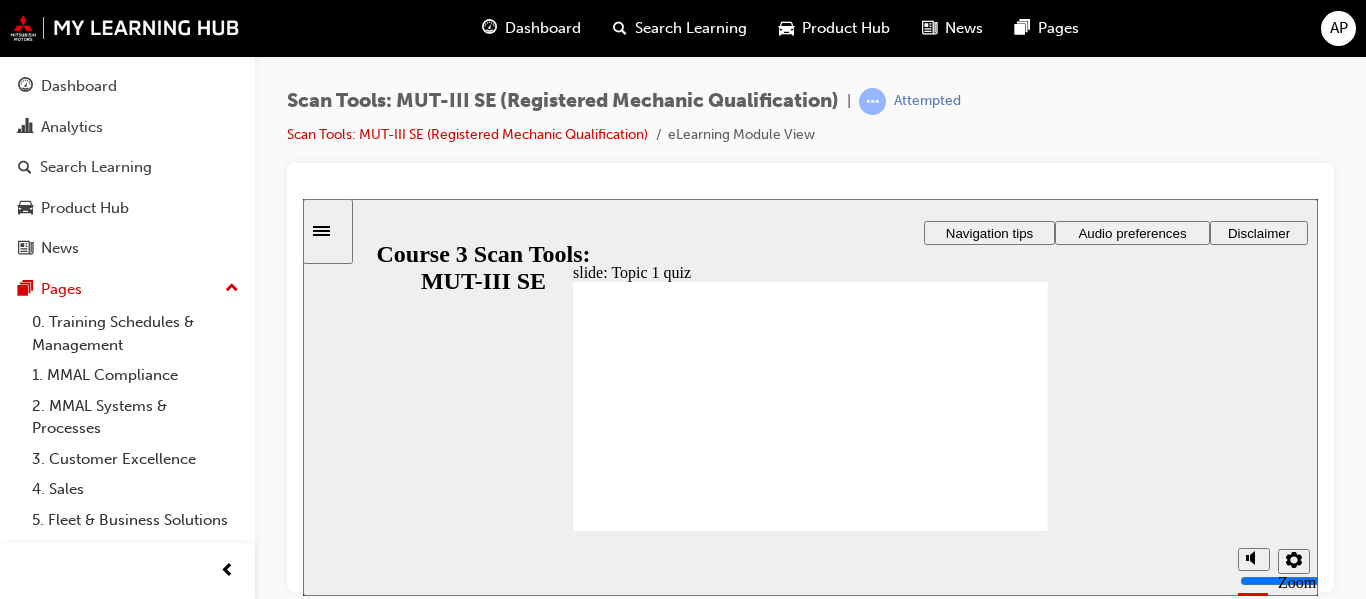 click 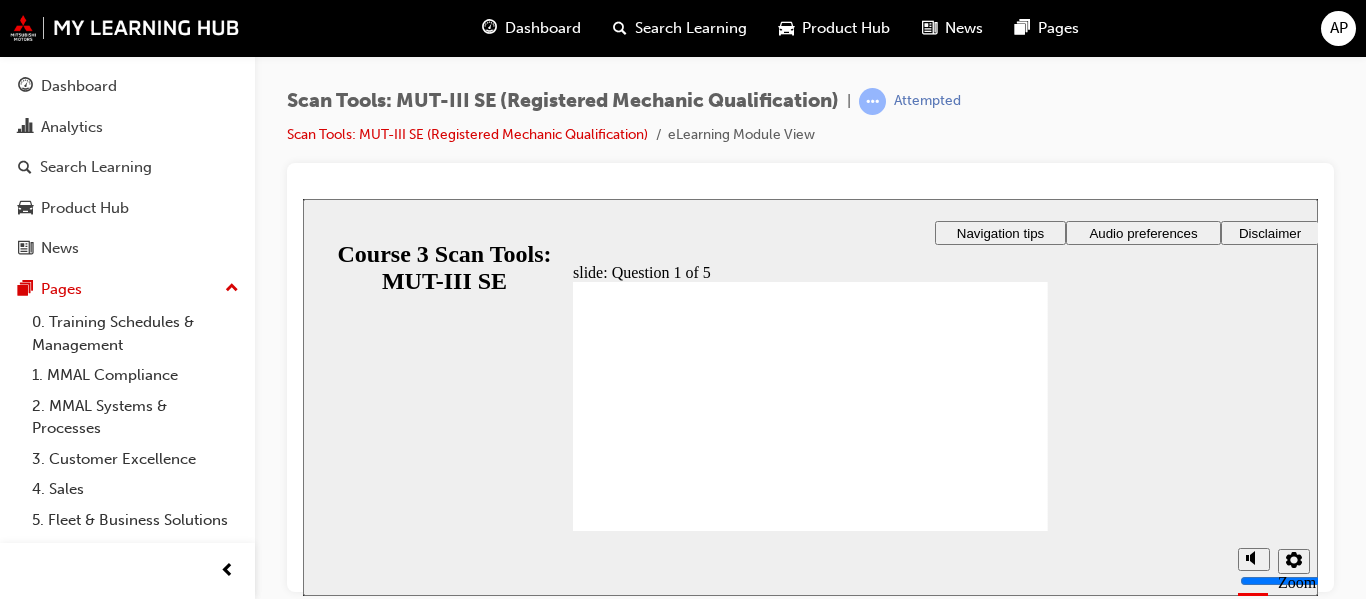 radio on "true" 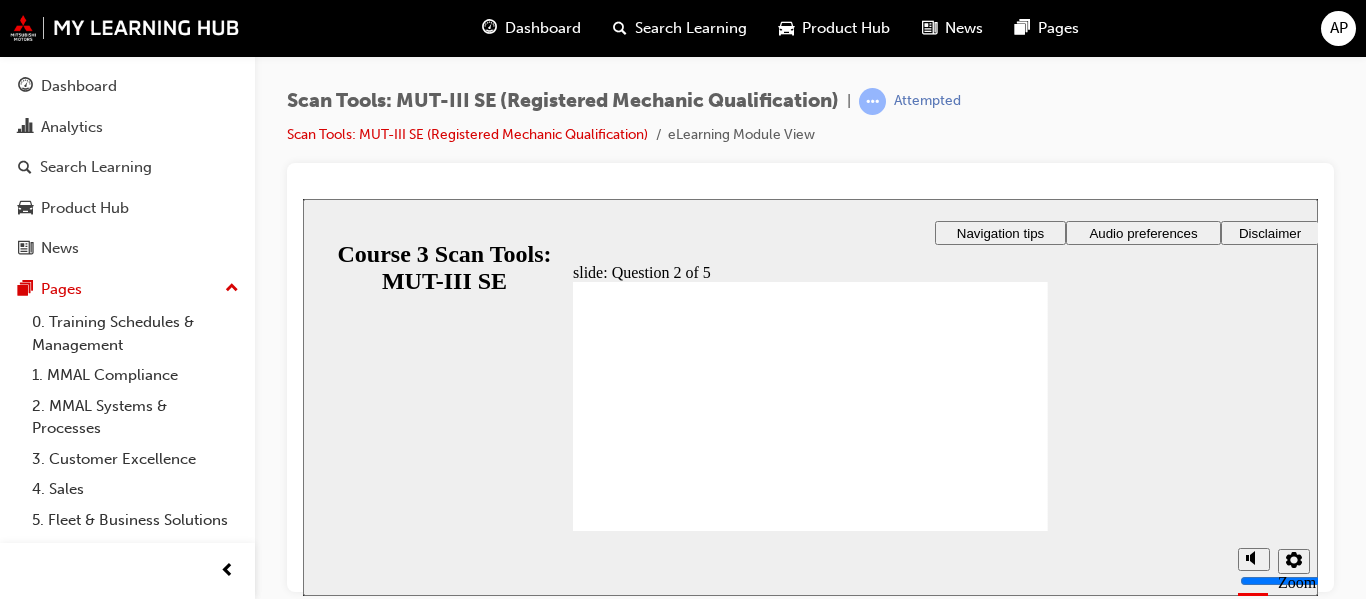 radio on "true" 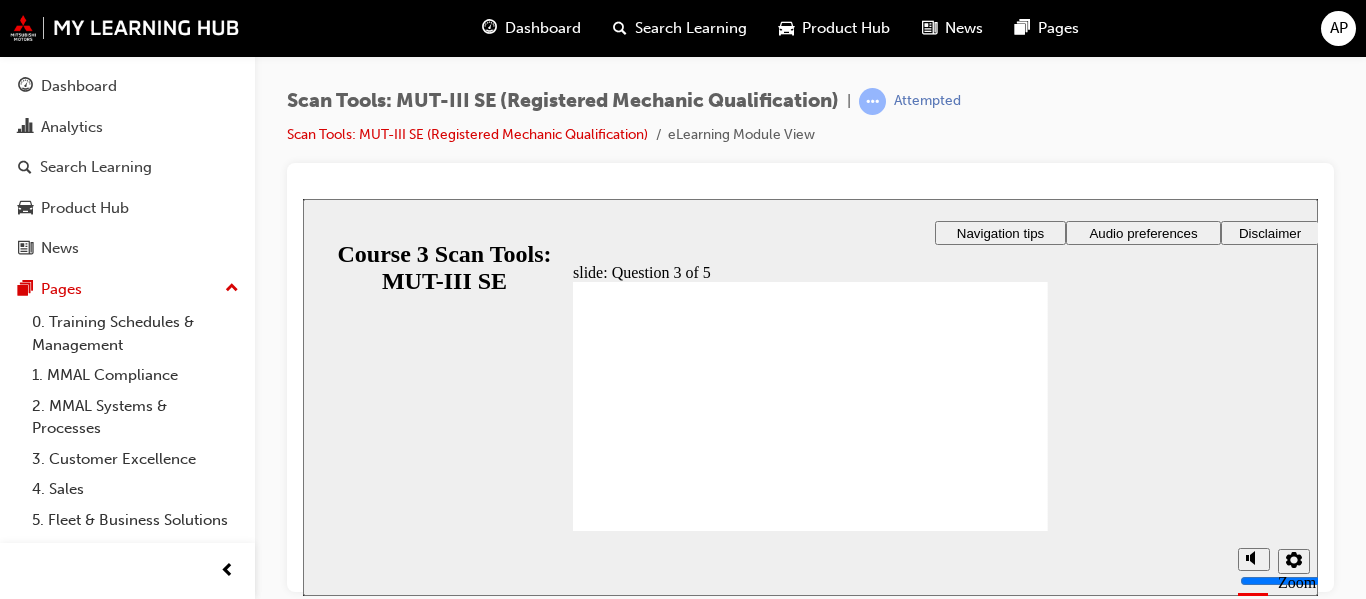 radio on "true" 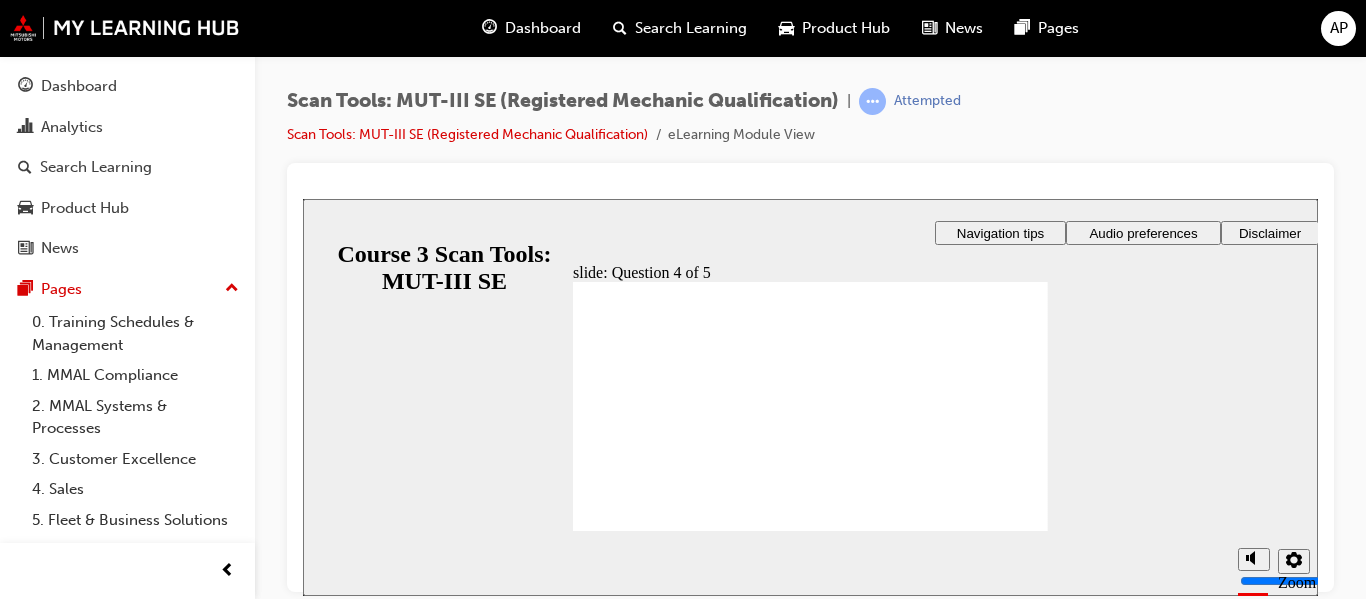 radio on "true" 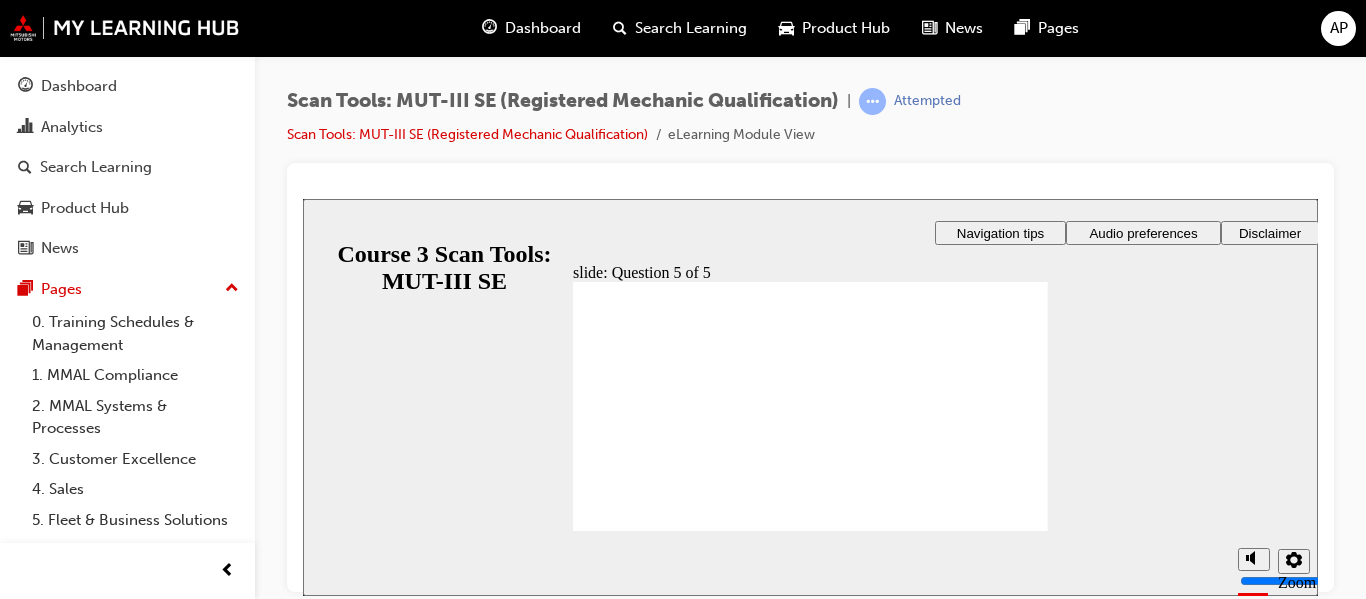 radio on "true" 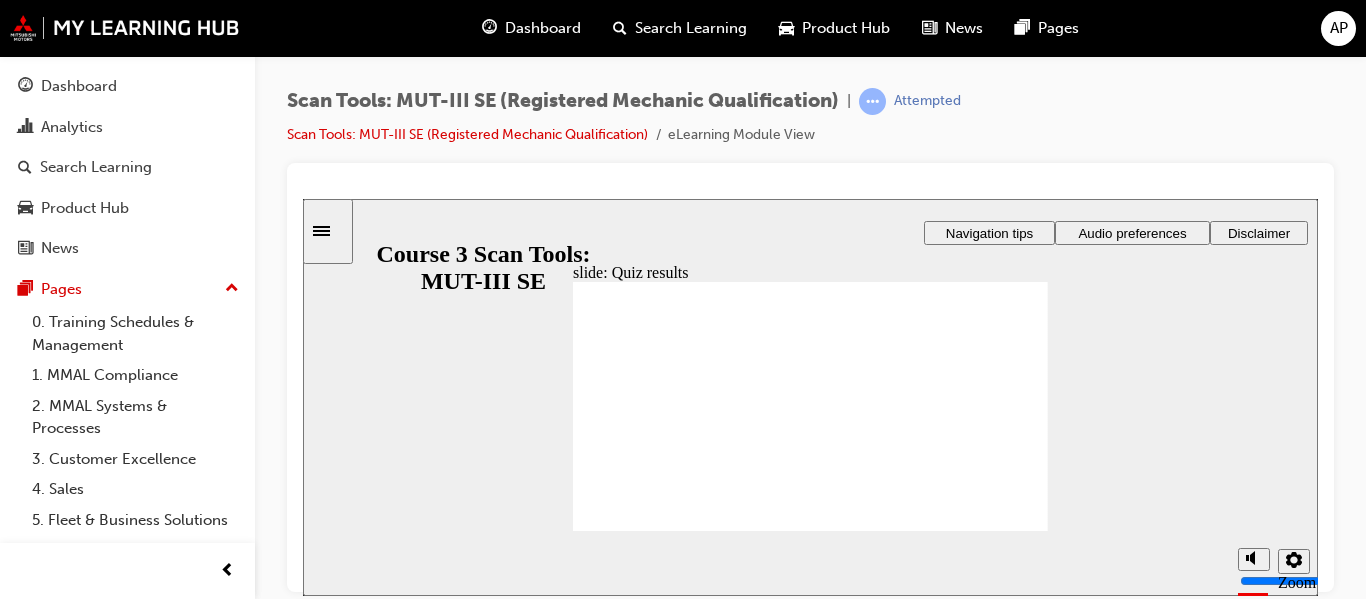 click 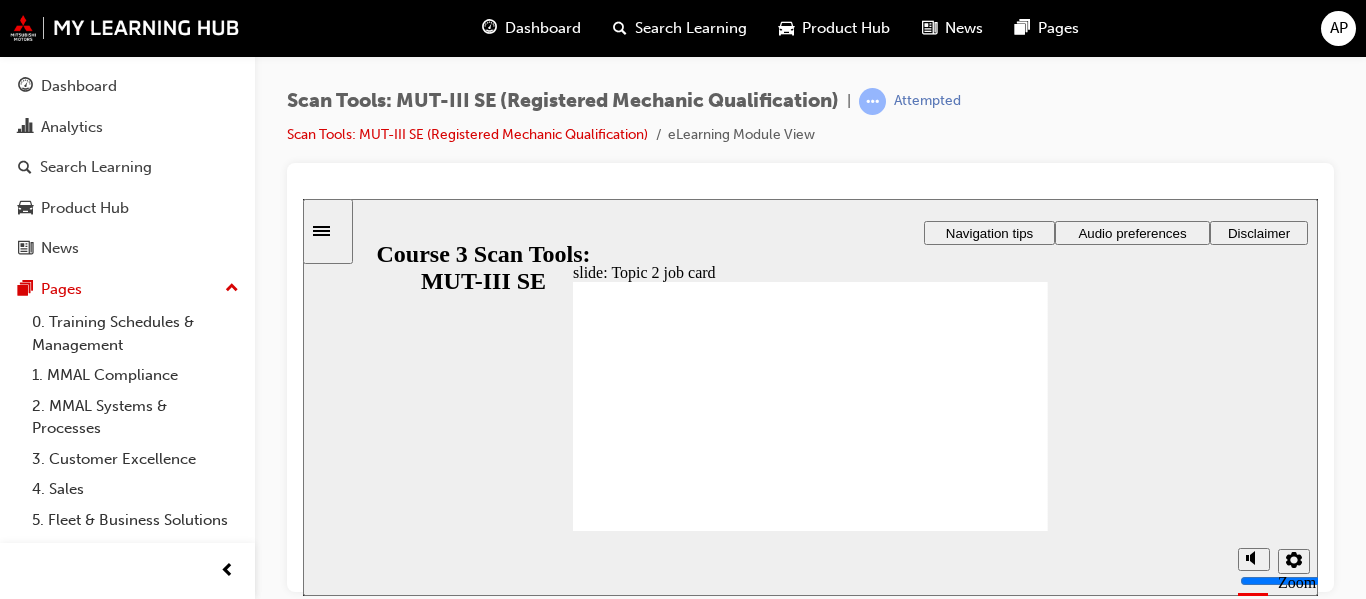 click 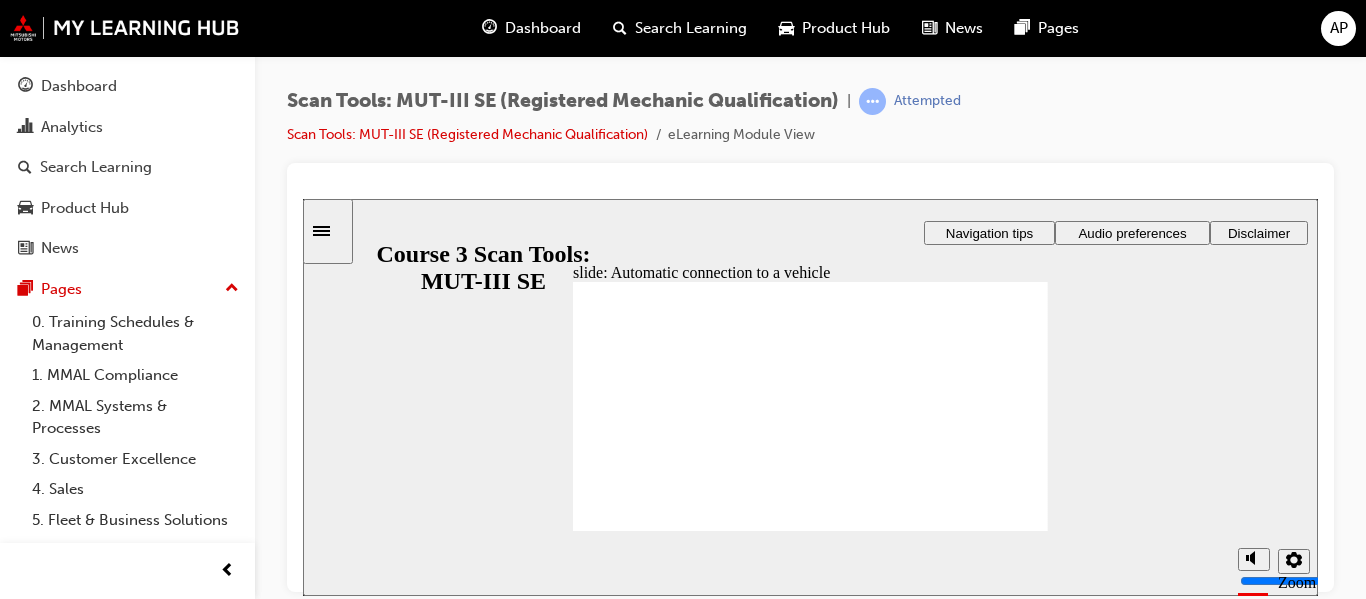 click 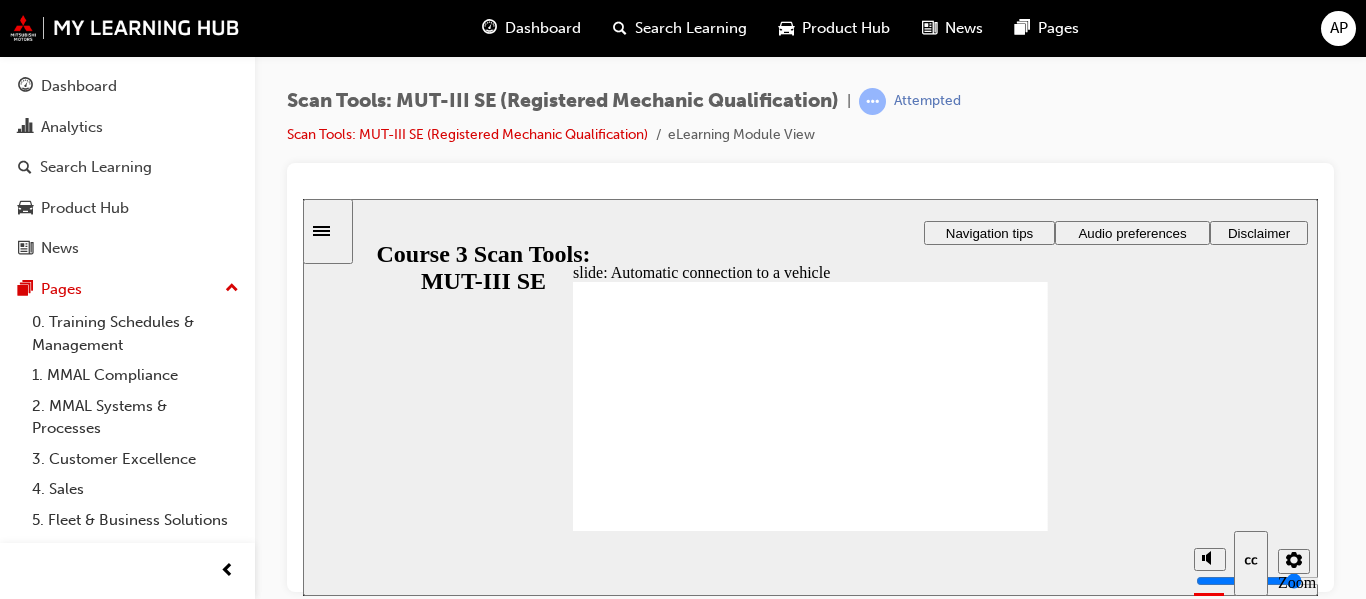 click 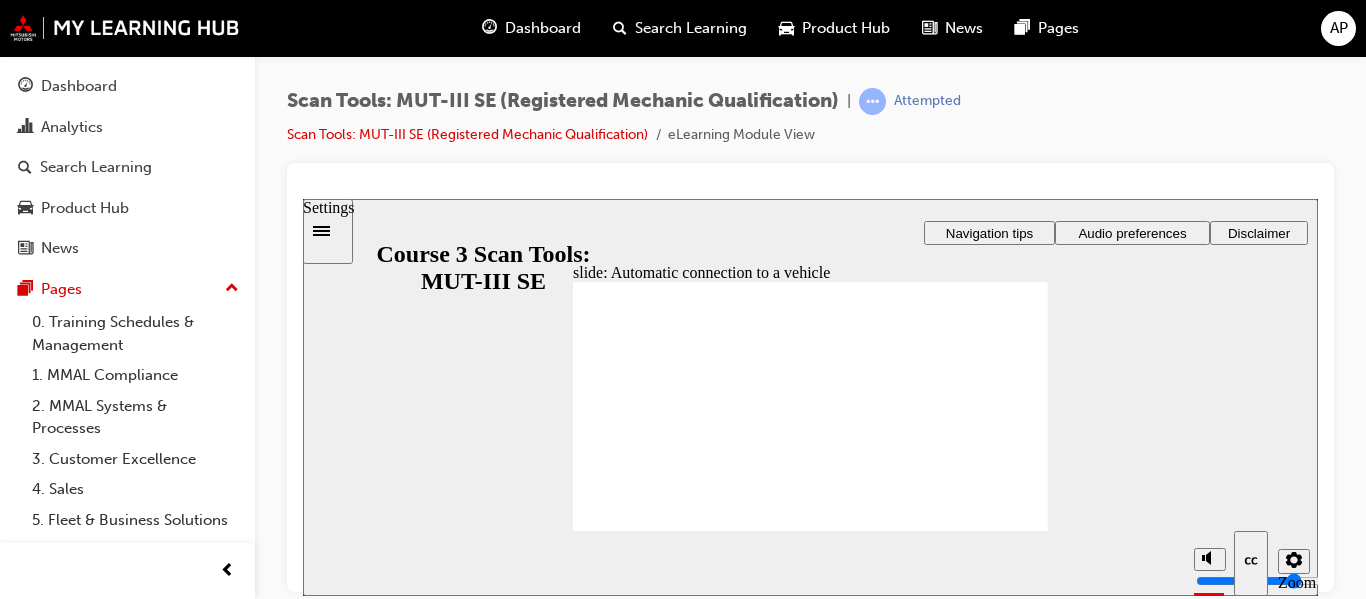 click 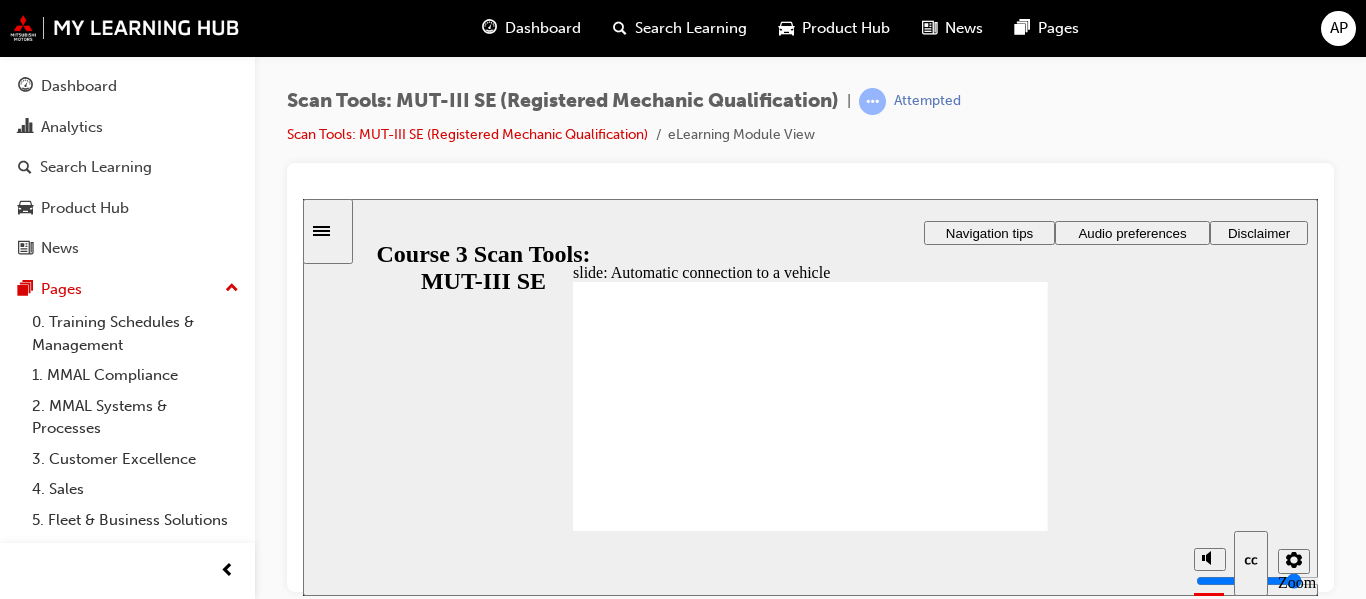 click on "Zoom to fit" at bounding box center [1293, 612] 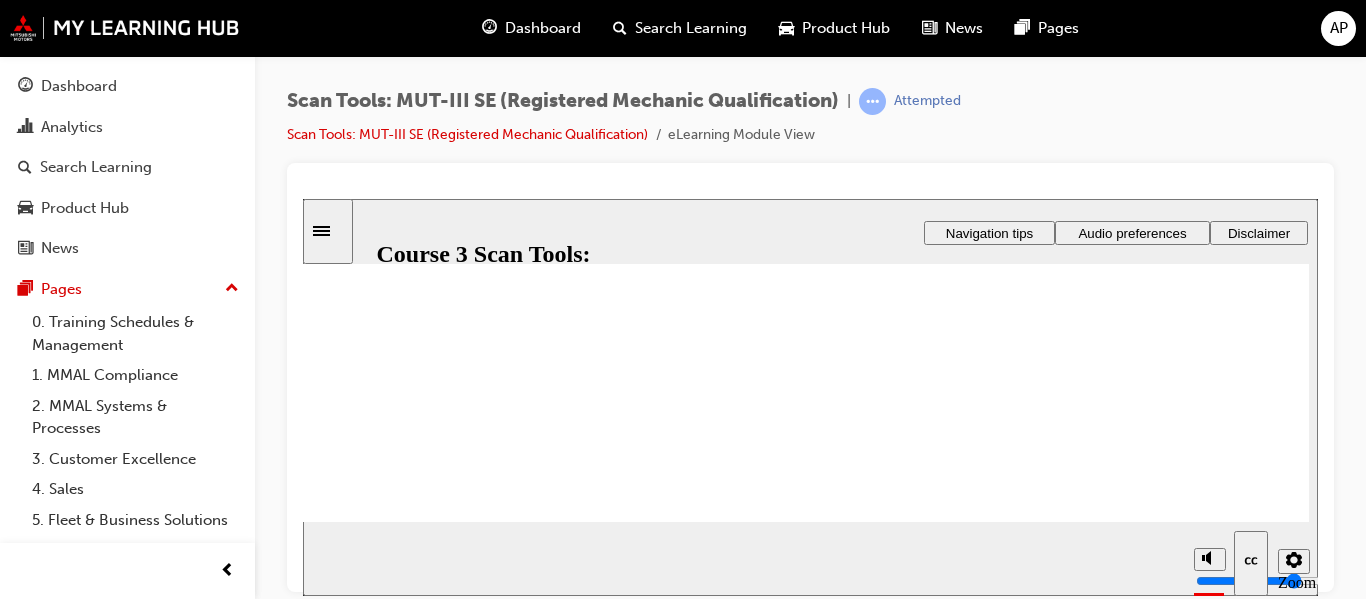 scroll, scrollTop: 60, scrollLeft: 0, axis: vertical 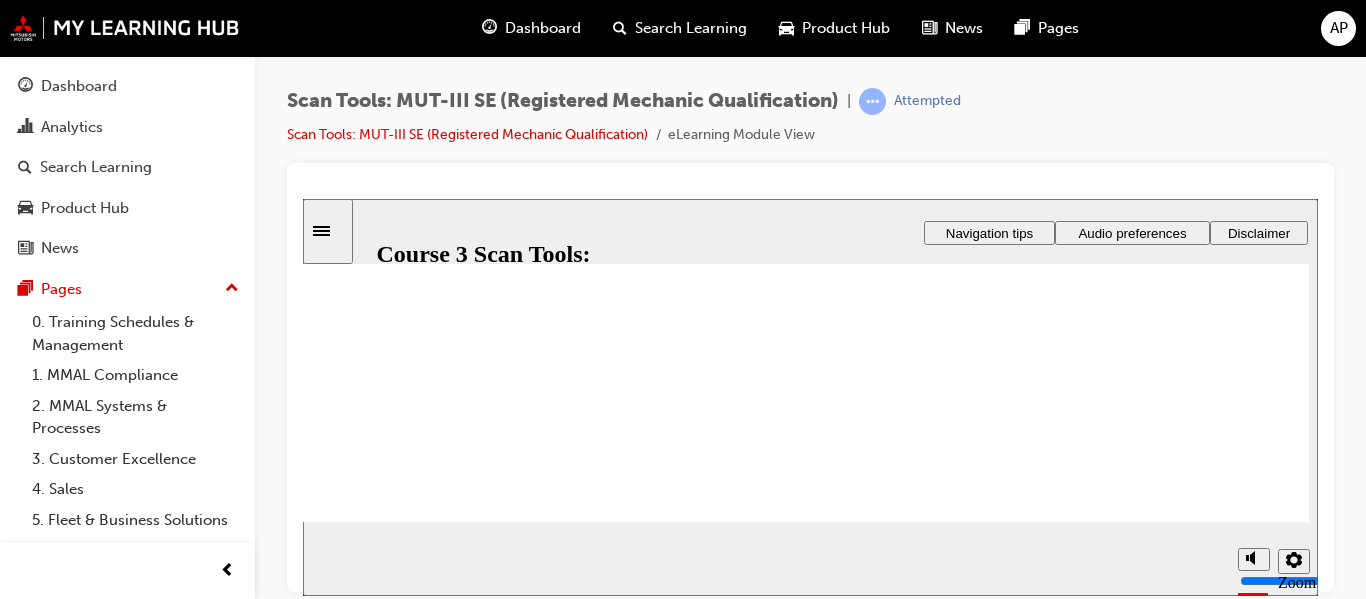 click 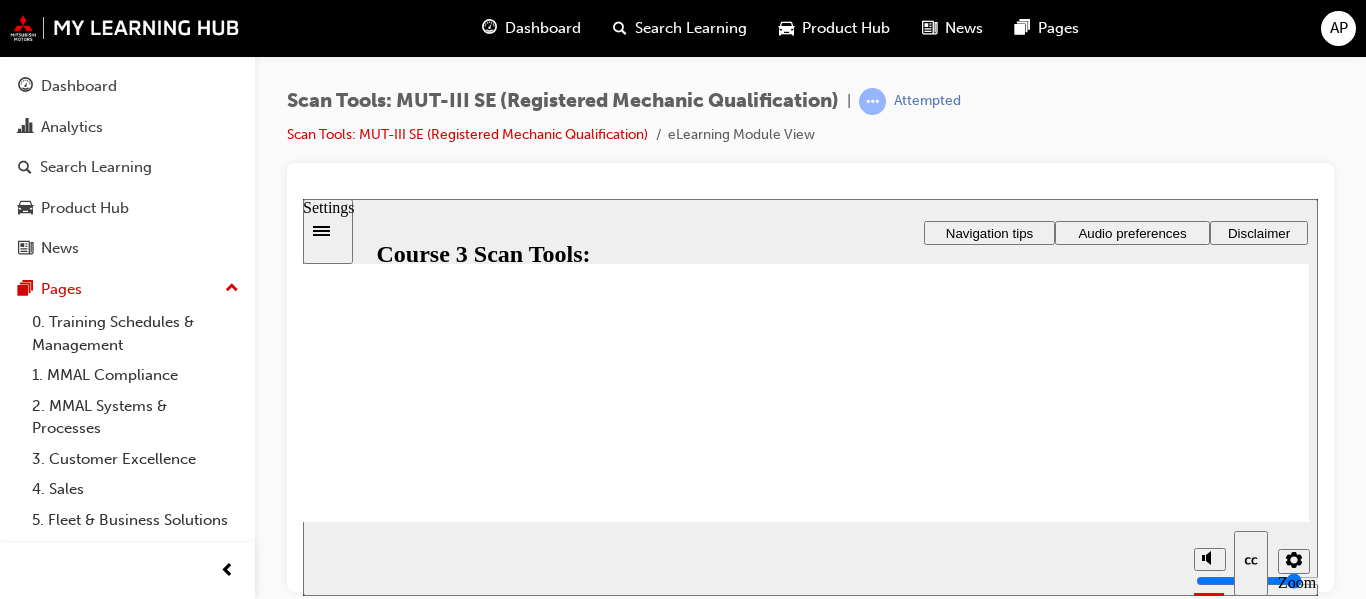 click 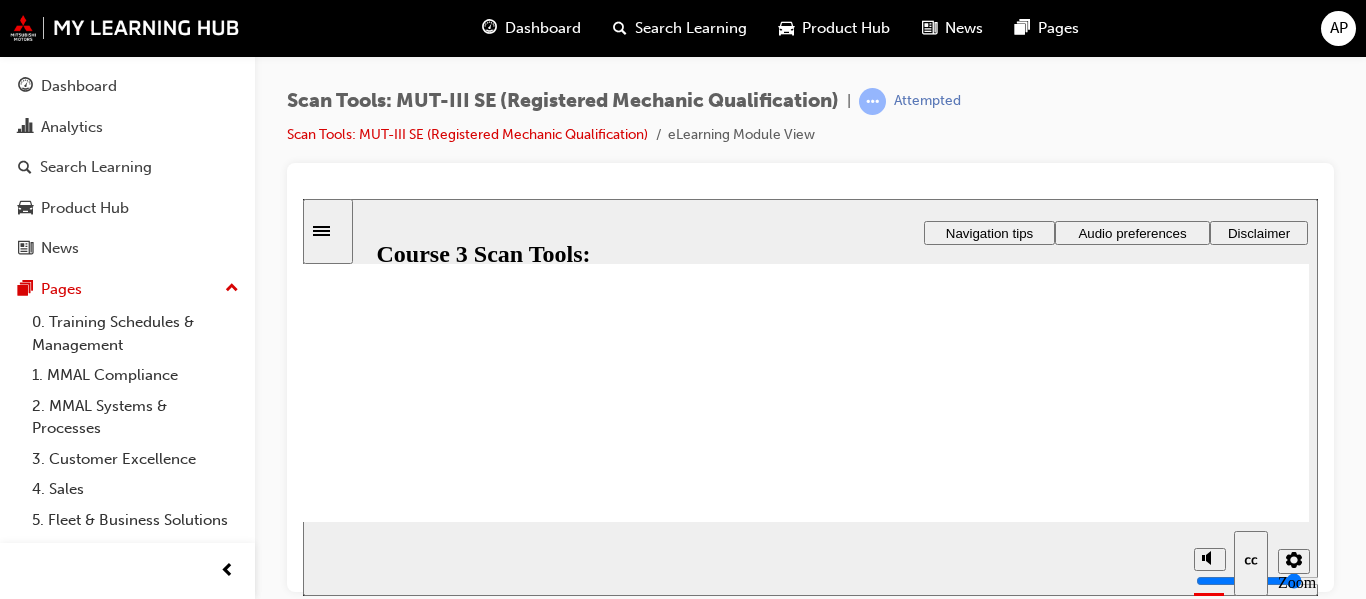 click 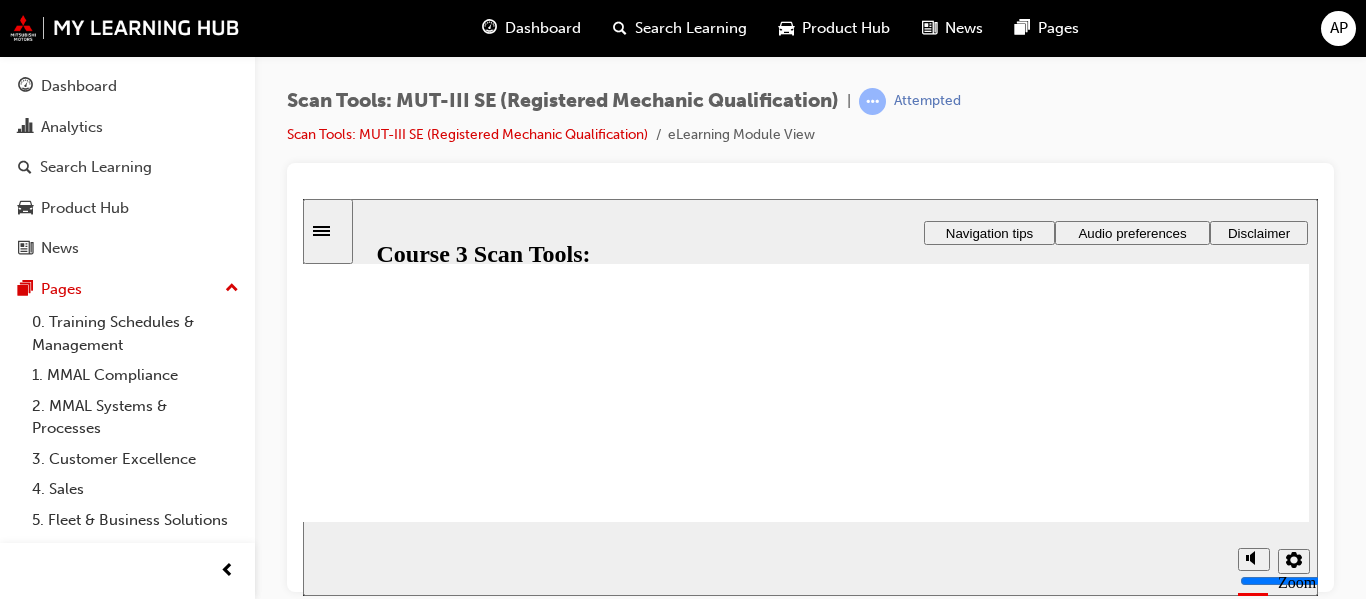 scroll, scrollTop: 318, scrollLeft: 0, axis: vertical 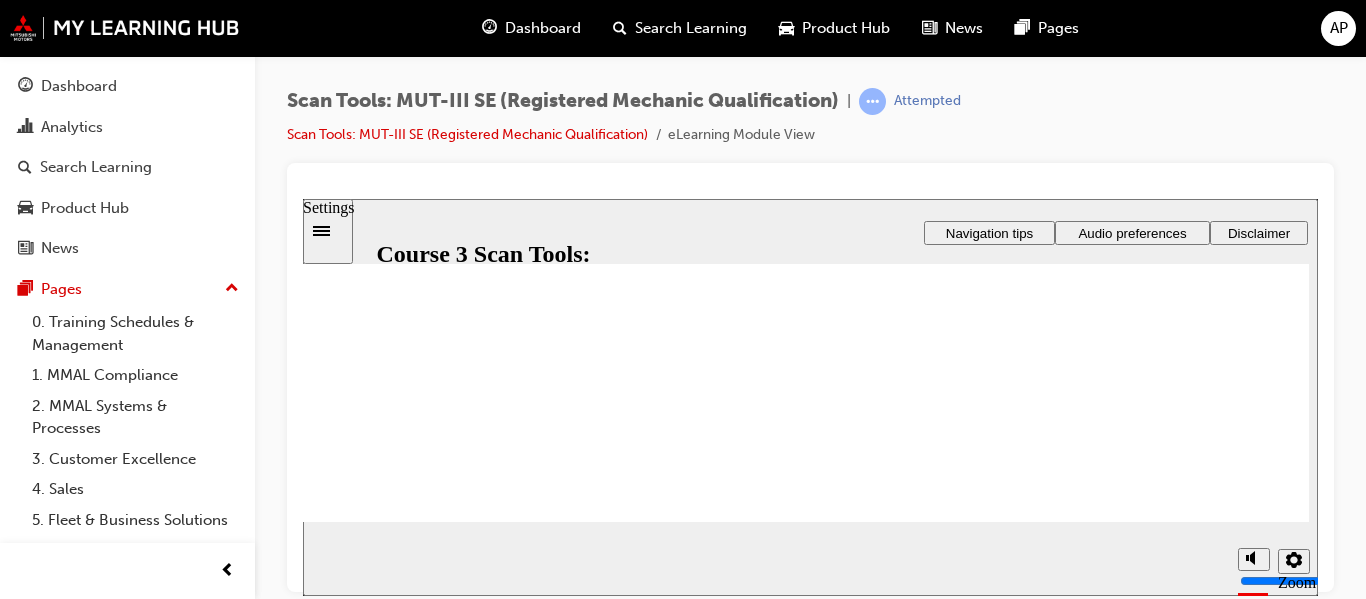 click 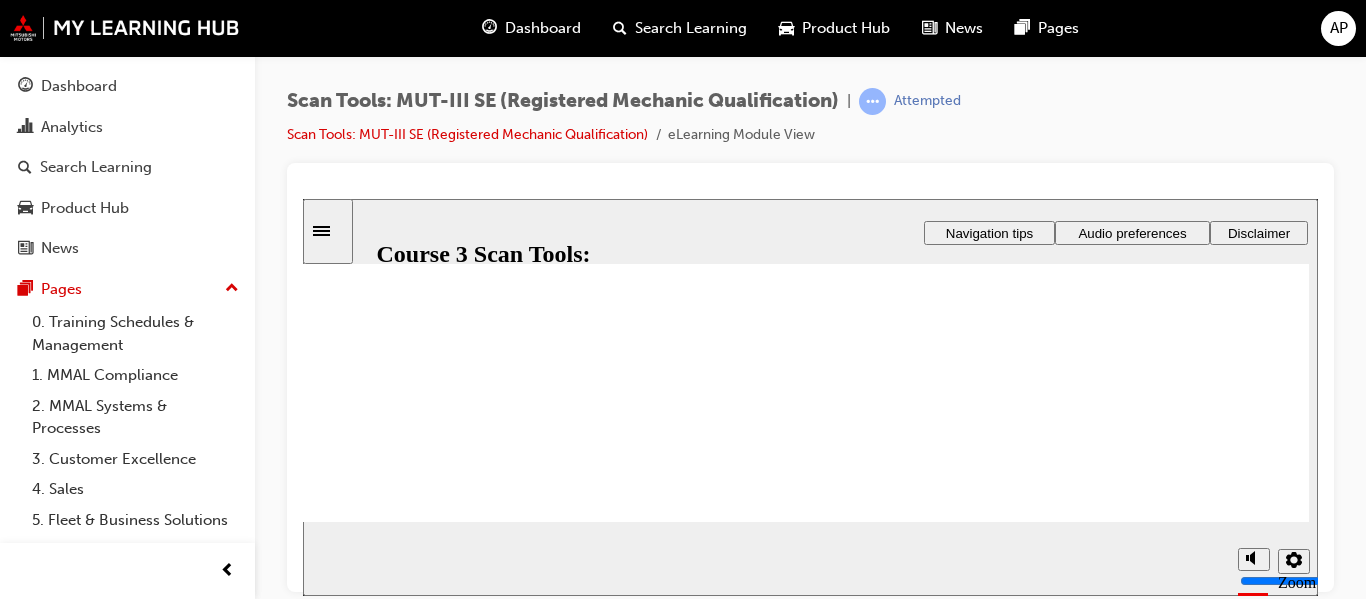 click at bounding box center (1298, 639) 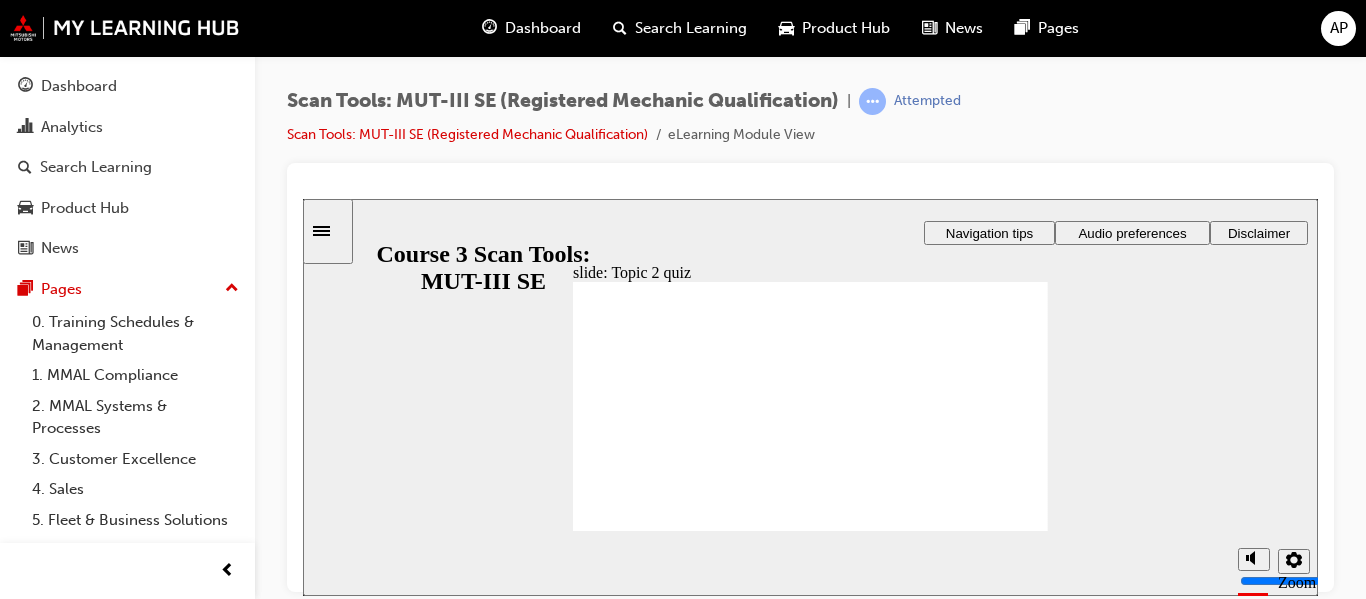 click 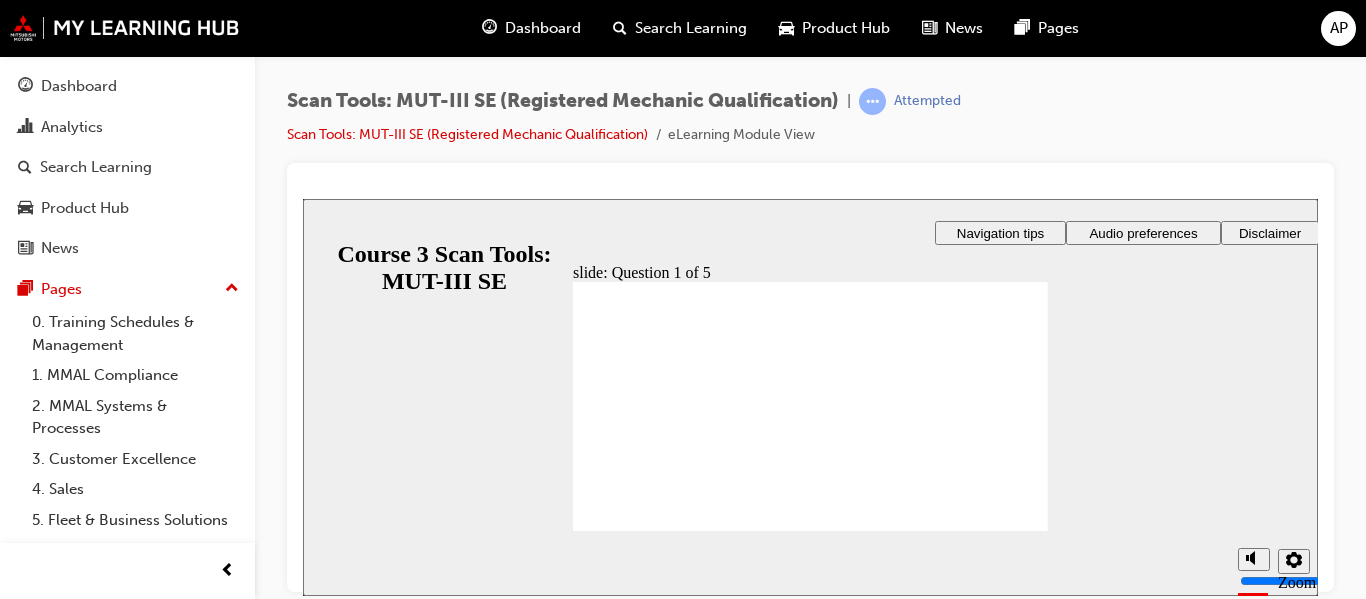 radio on "true" 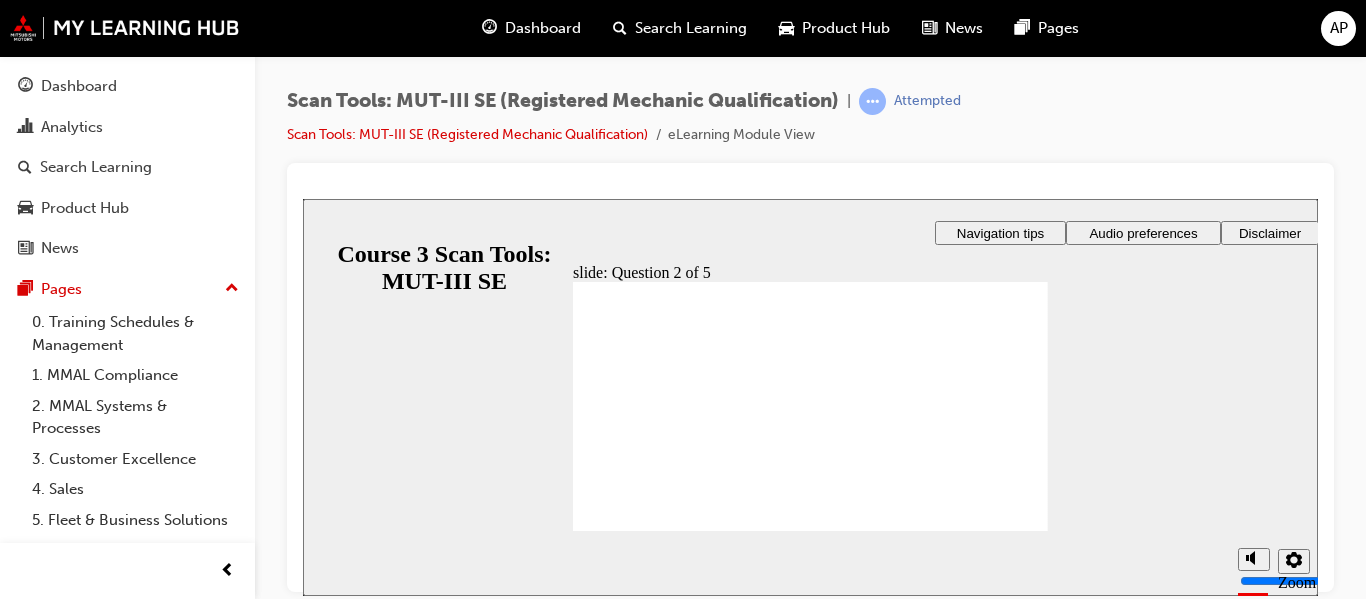 radio on "true" 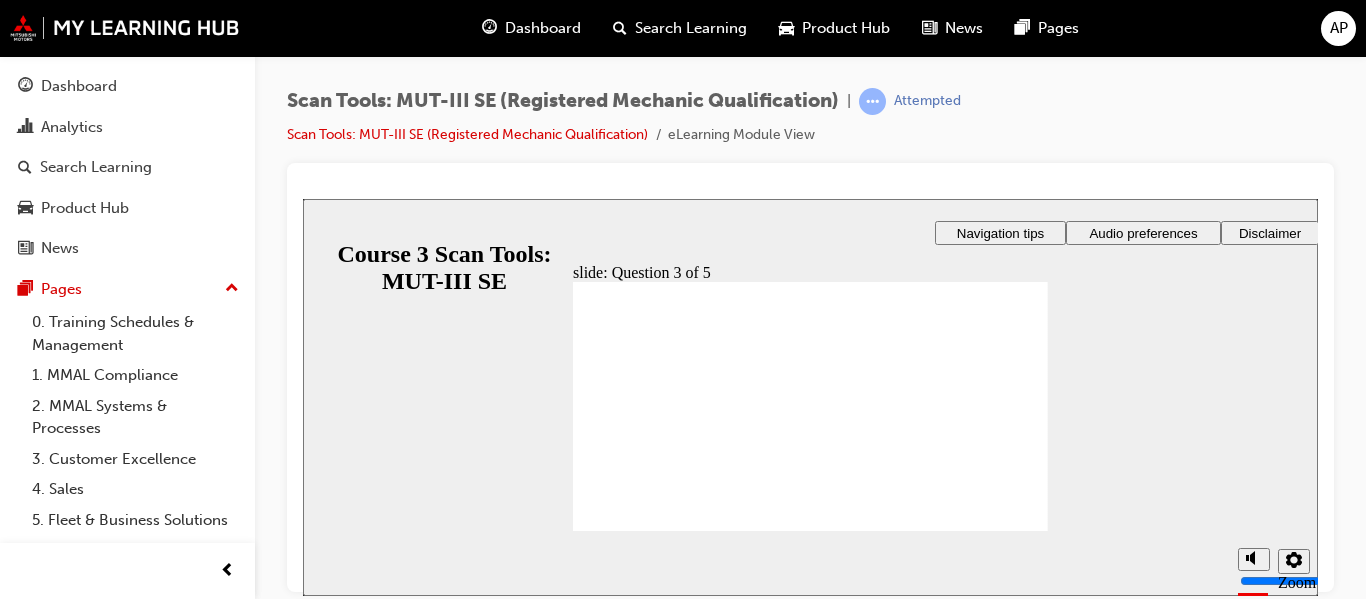 radio on "true" 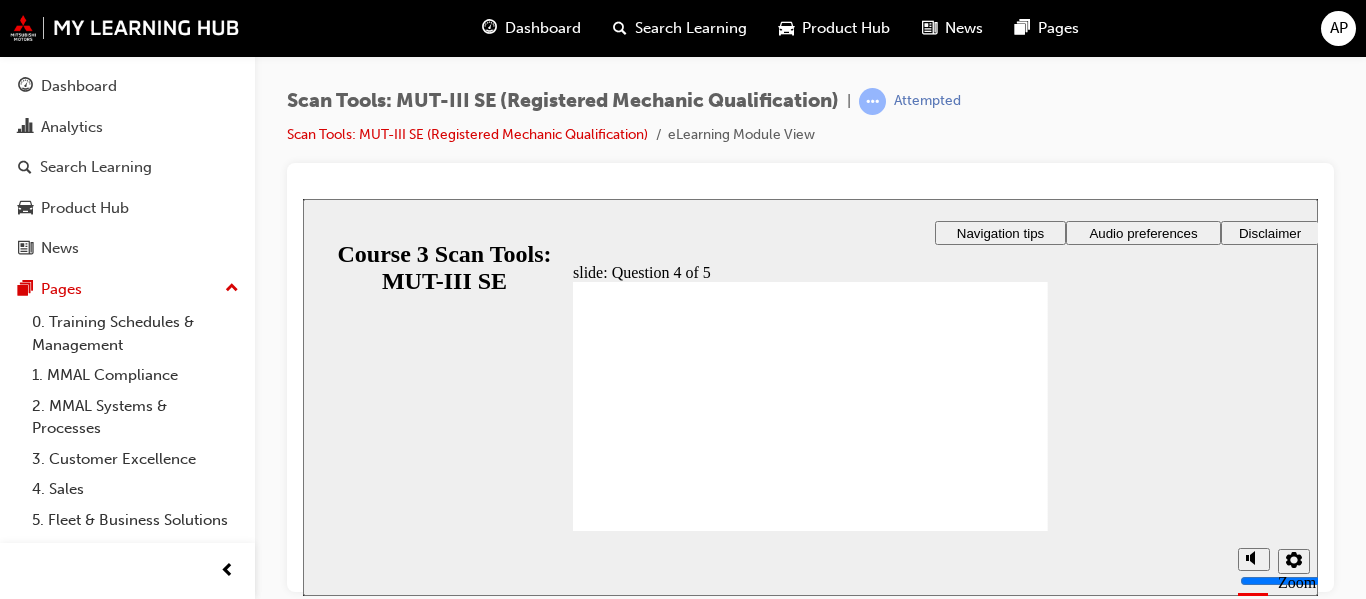 radio on "true" 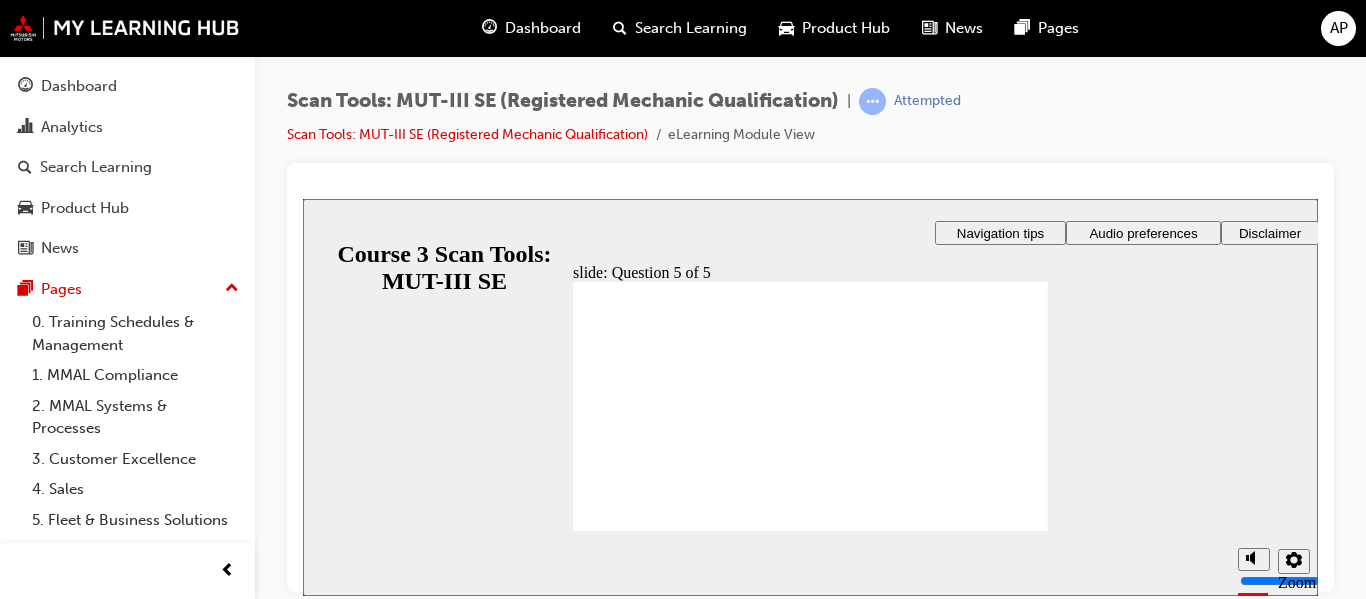 radio on "true" 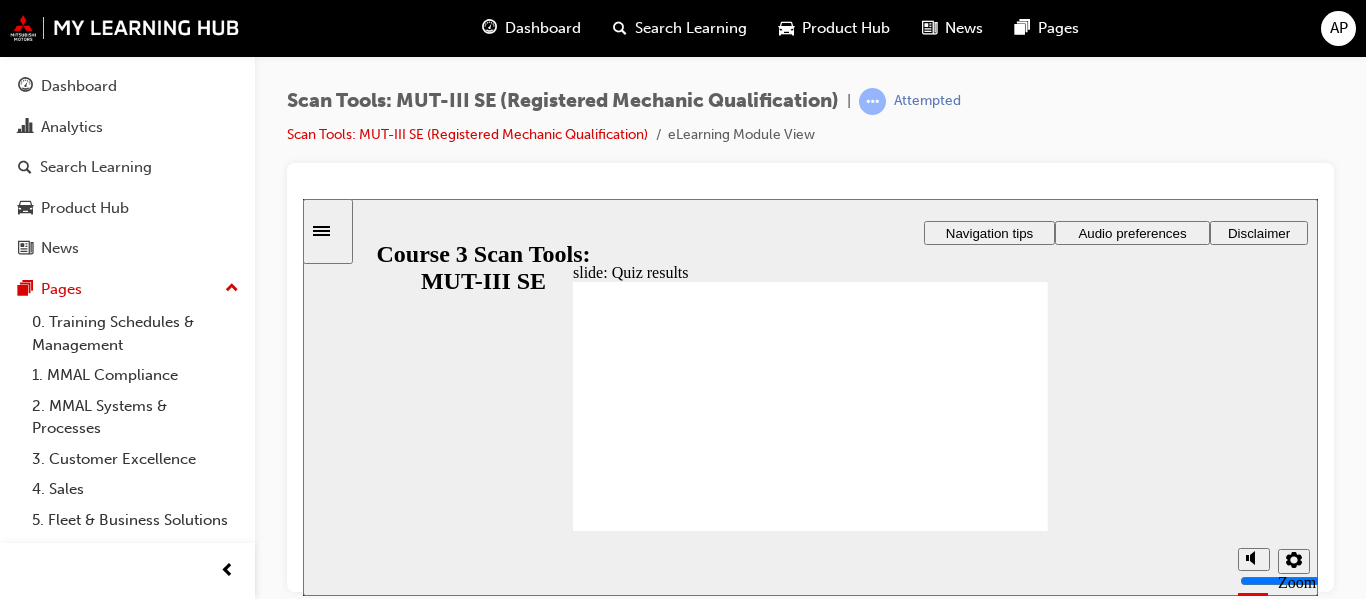 click 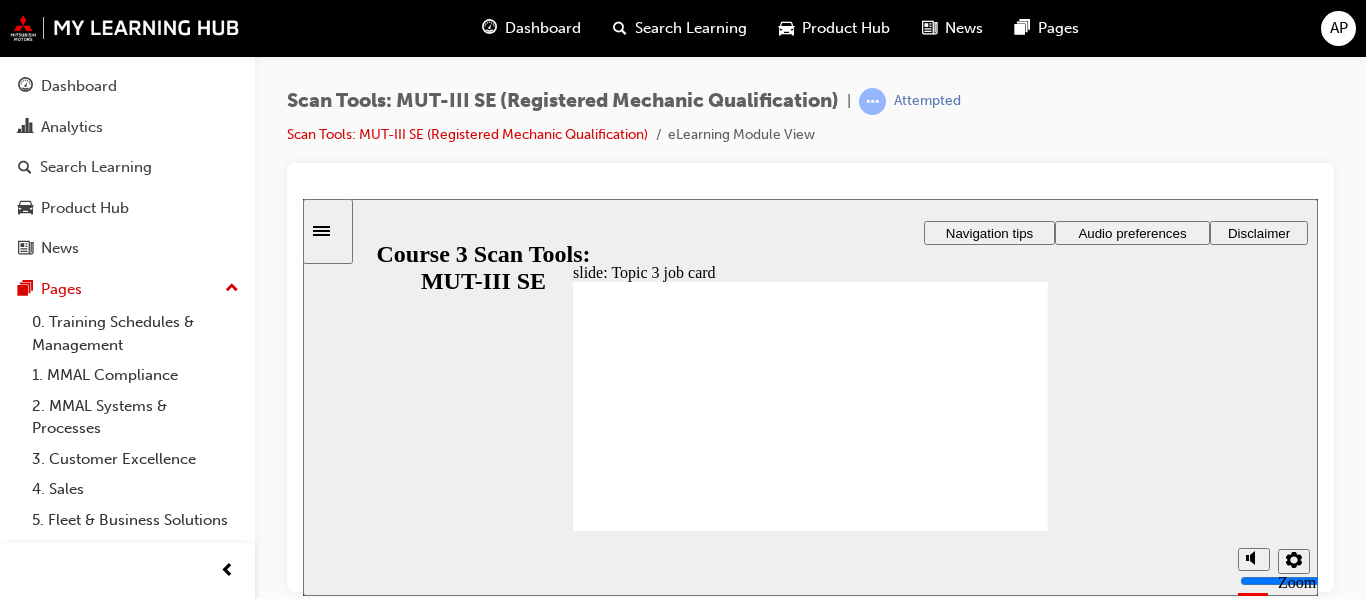 click 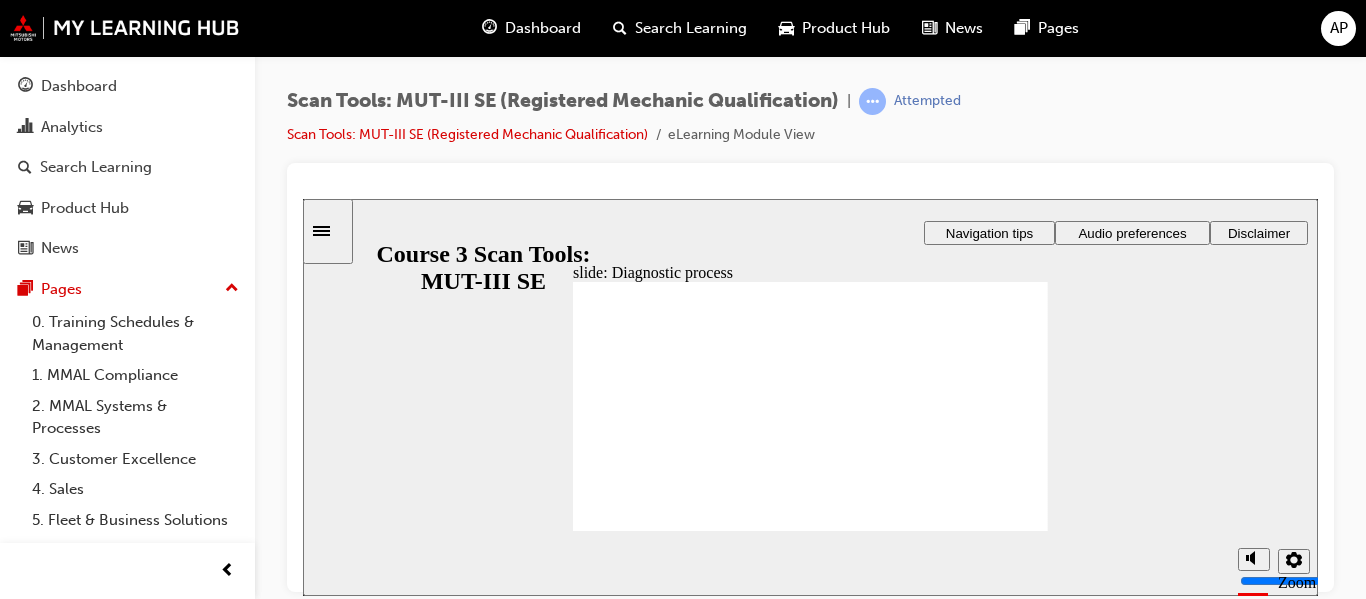 click 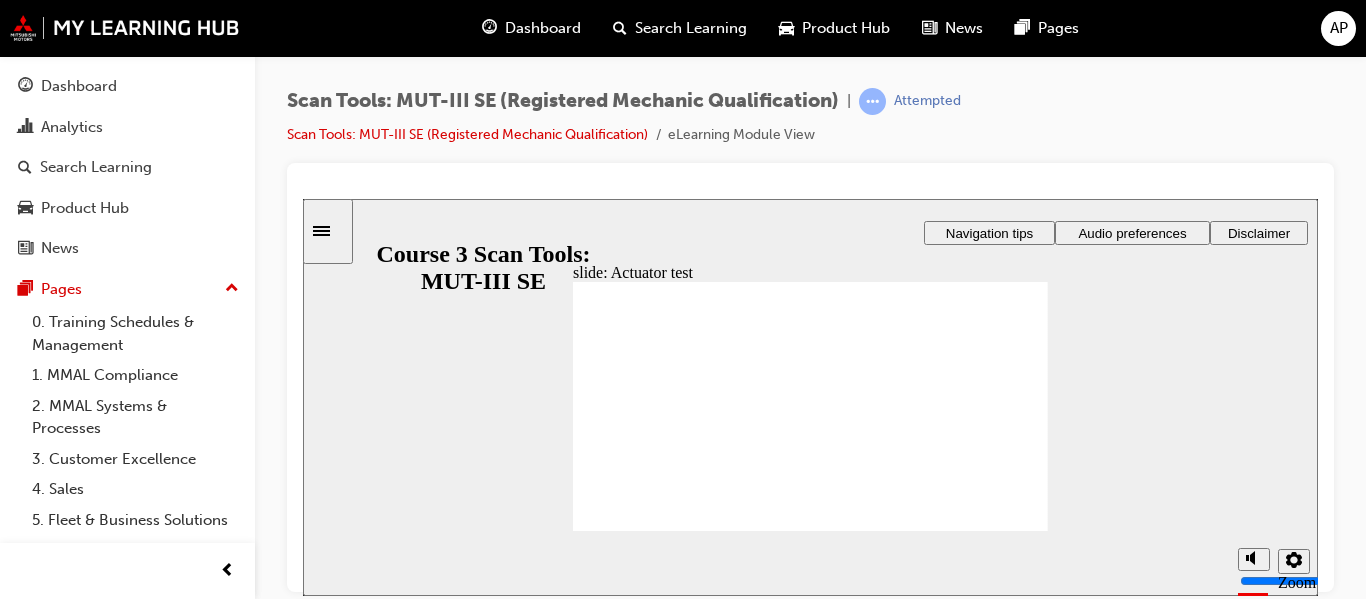 click 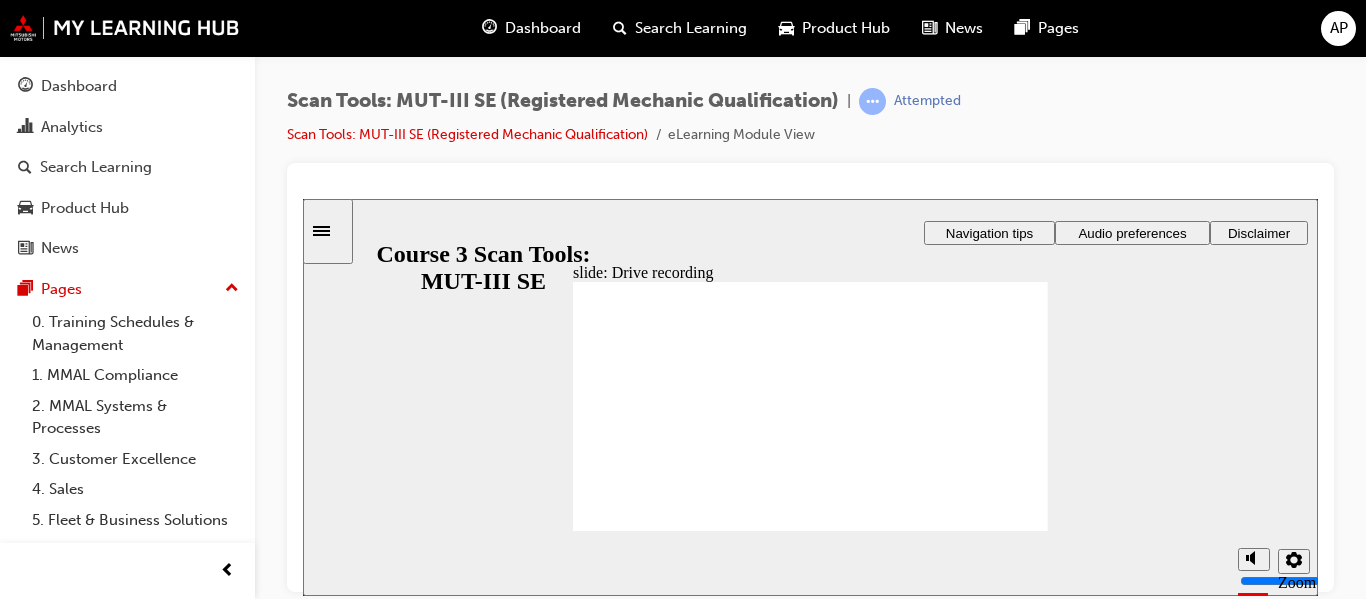 click 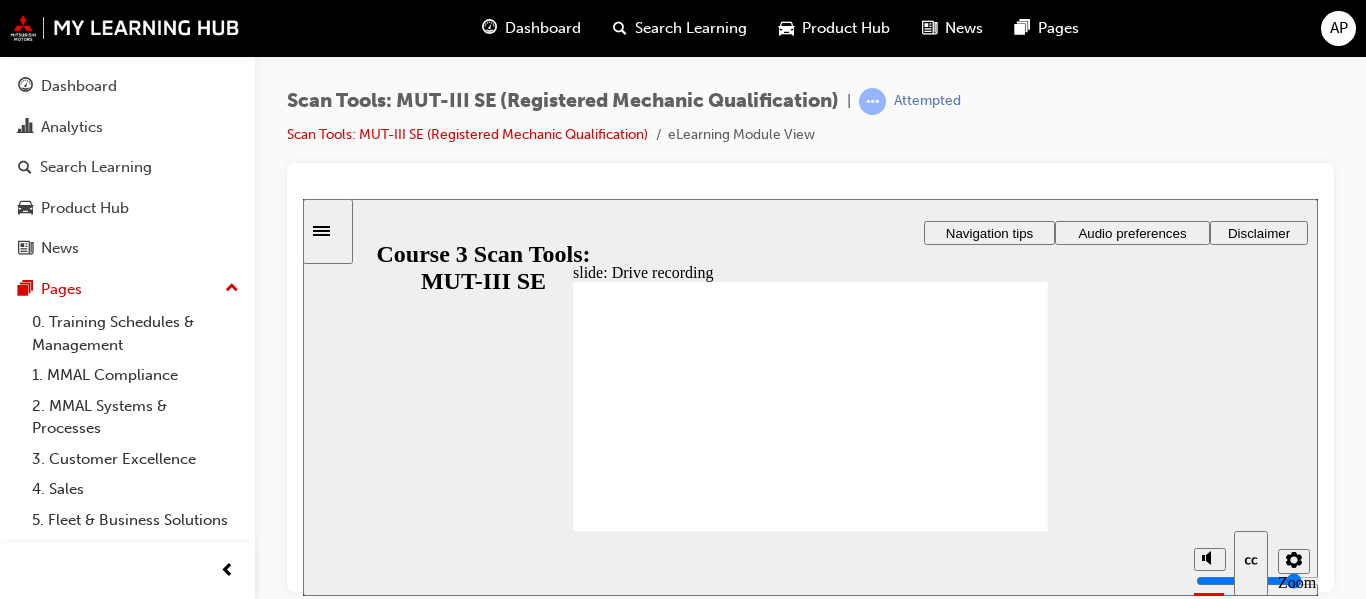 click 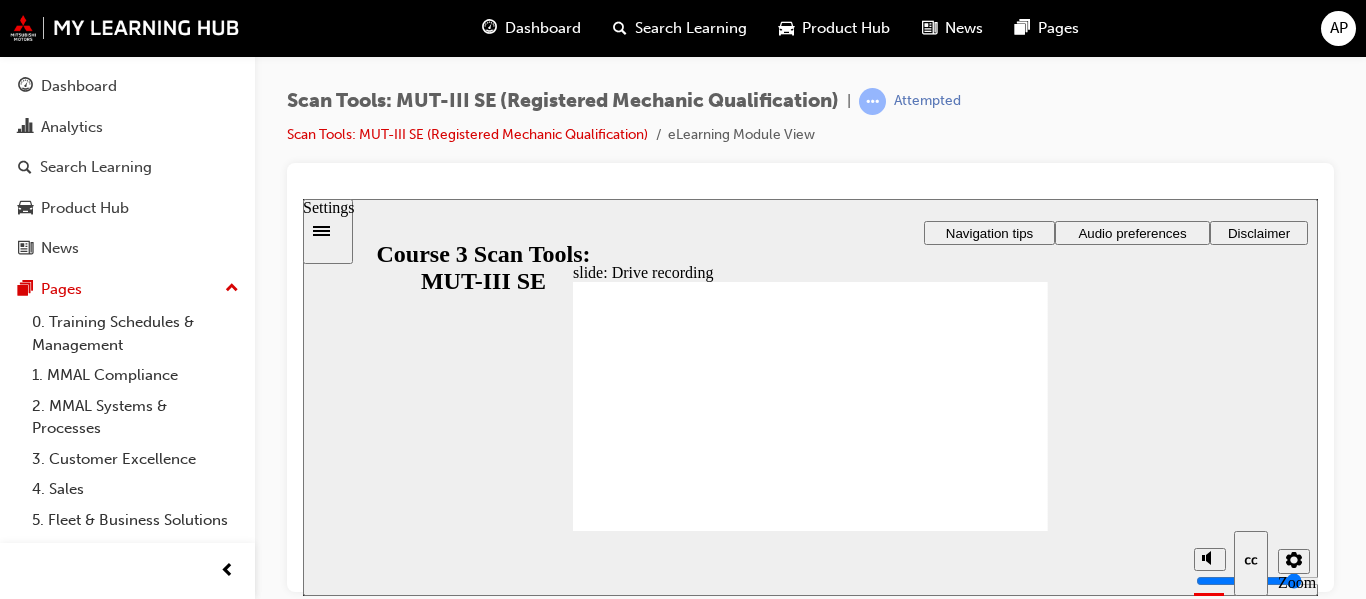 click at bounding box center [1294, 560] 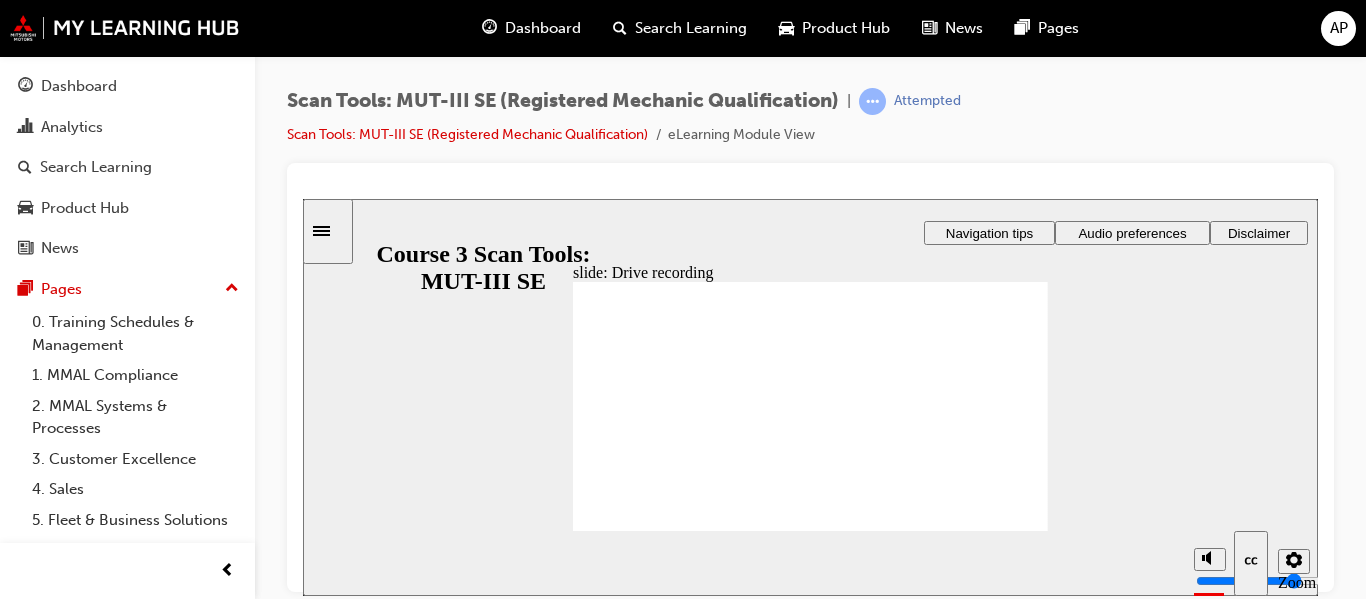 click 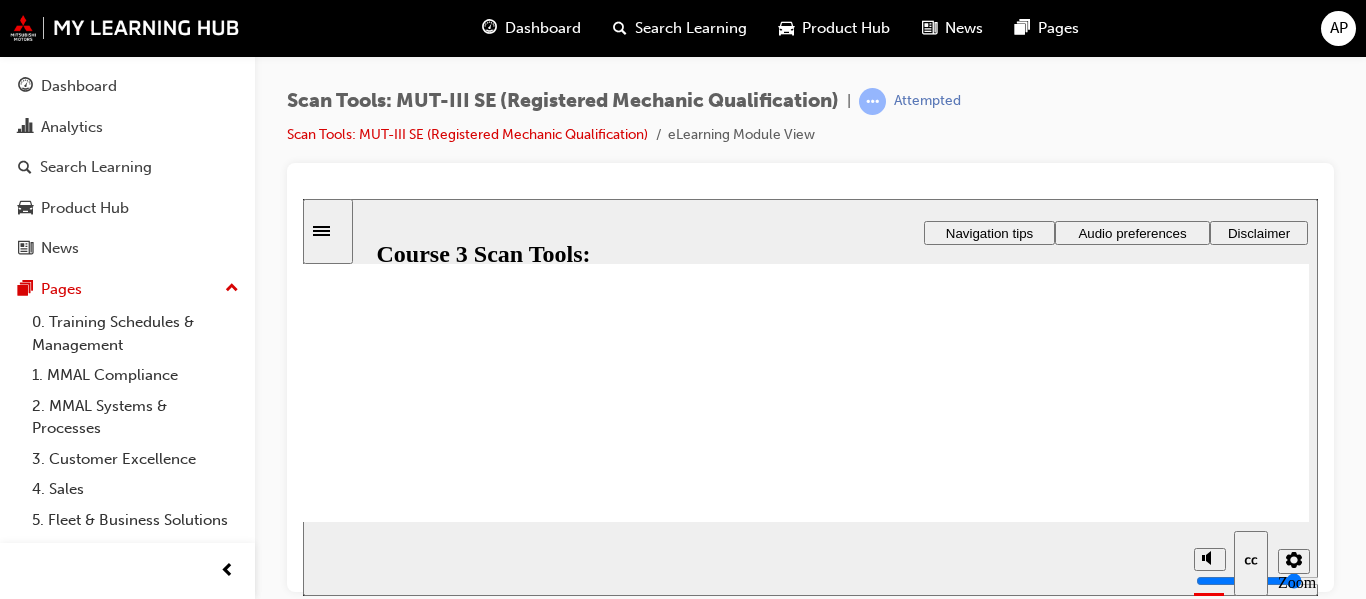 scroll, scrollTop: 218, scrollLeft: 0, axis: vertical 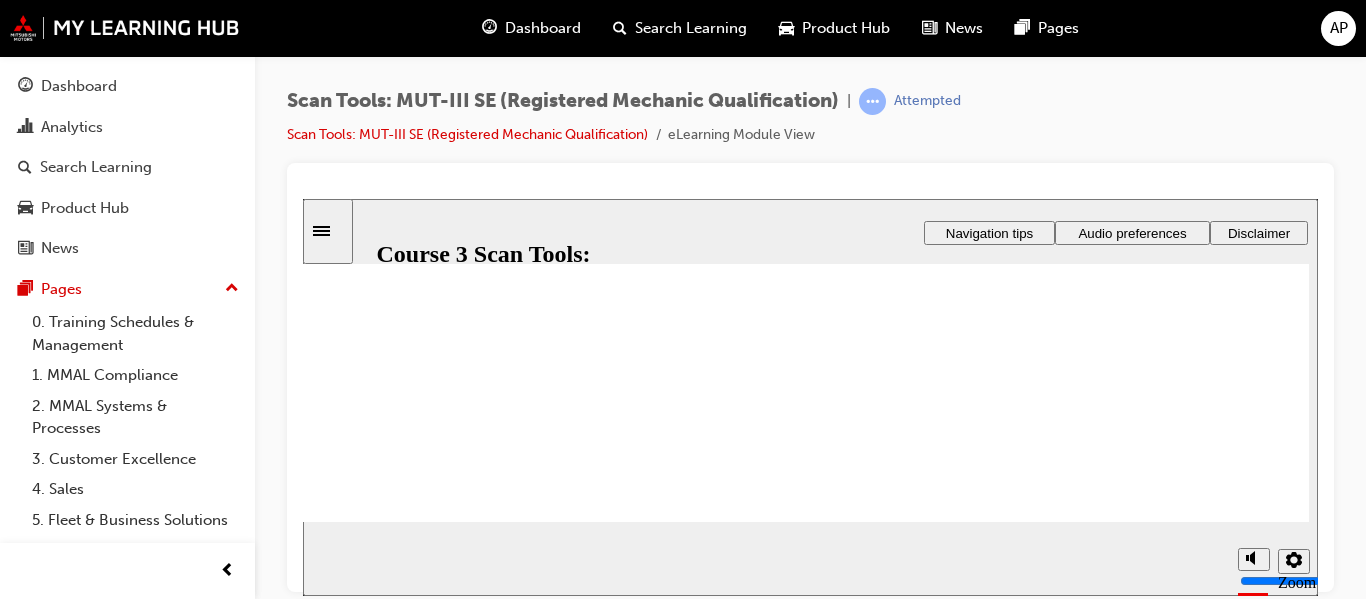 click 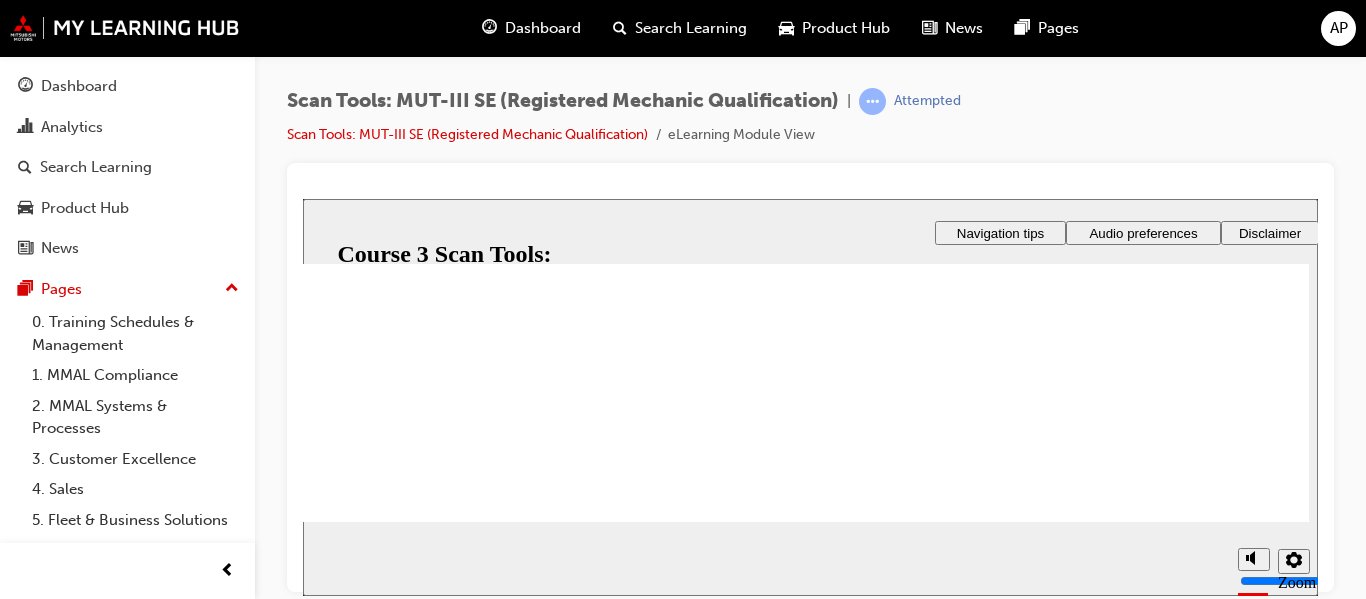 scroll, scrollTop: 200, scrollLeft: 0, axis: vertical 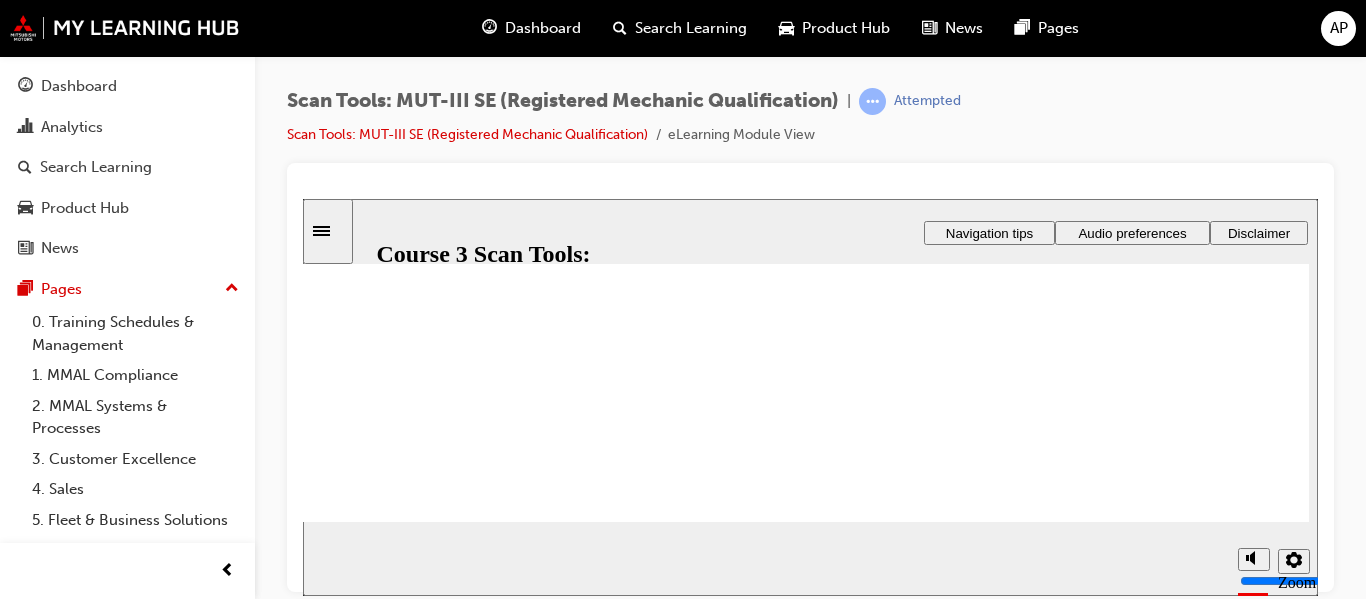 click 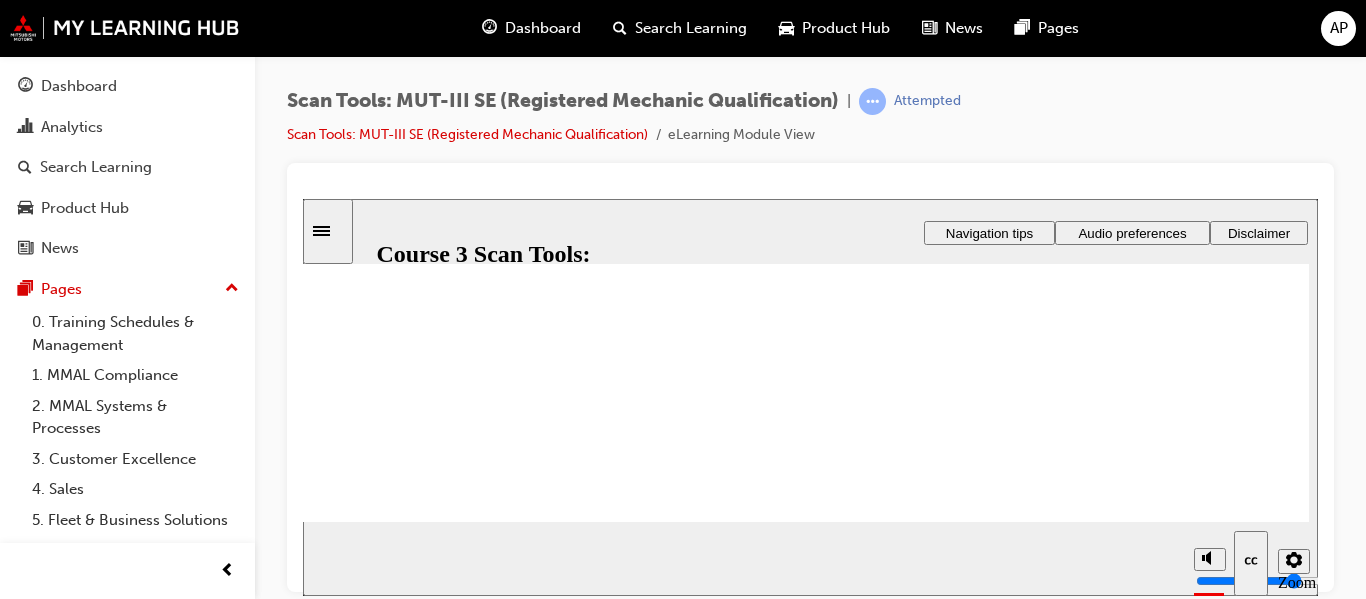 scroll, scrollTop: 318, scrollLeft: 0, axis: vertical 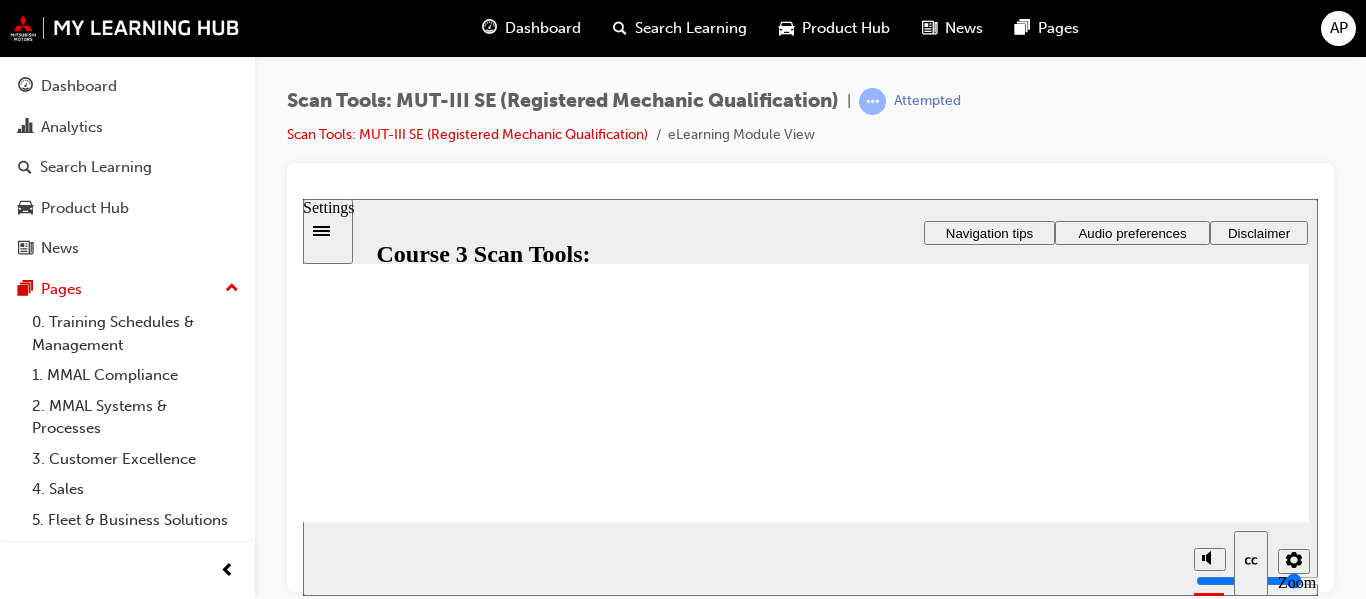 click 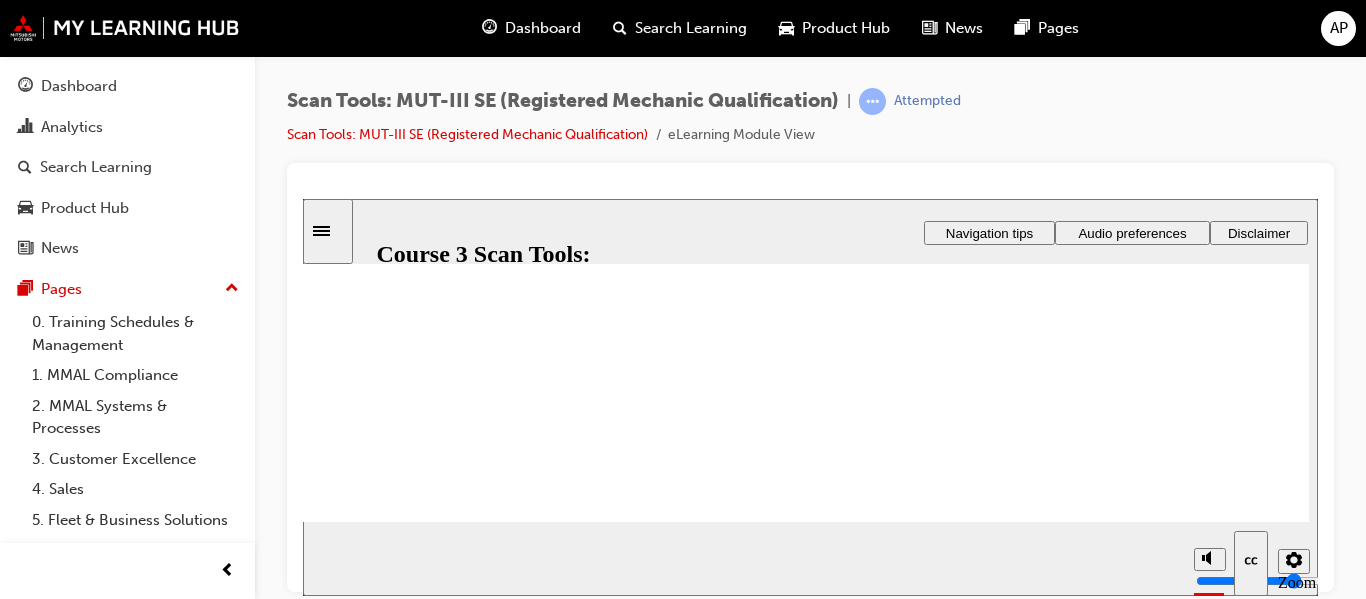 click 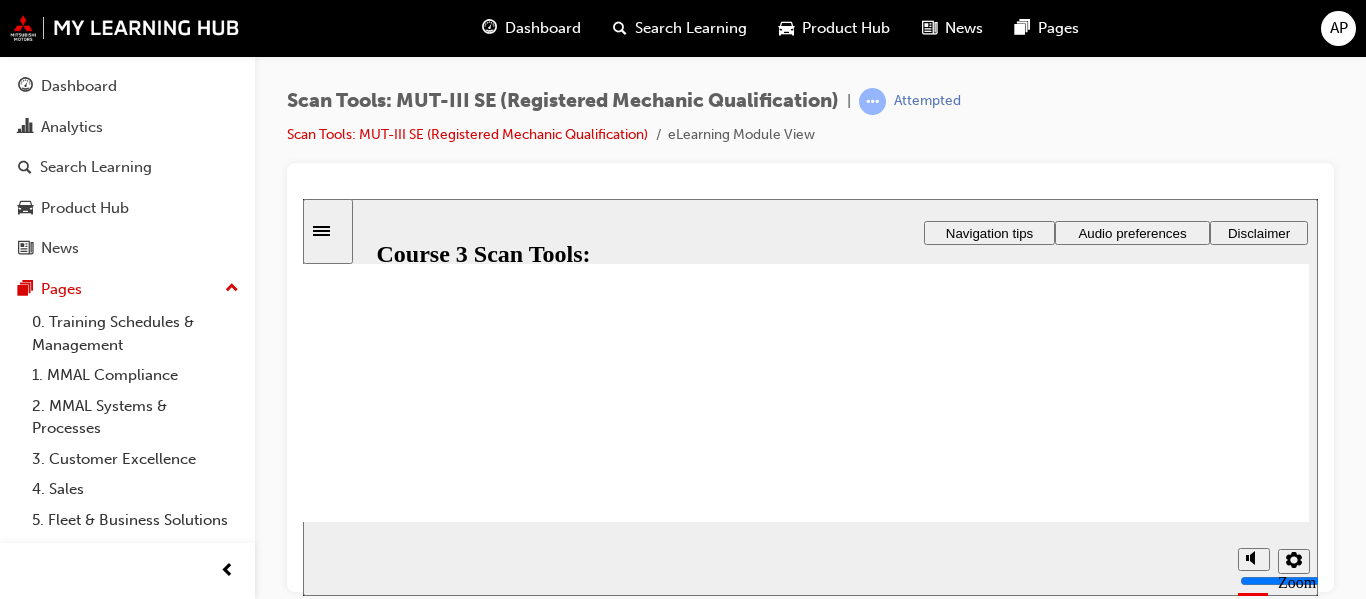 scroll, scrollTop: 318, scrollLeft: 0, axis: vertical 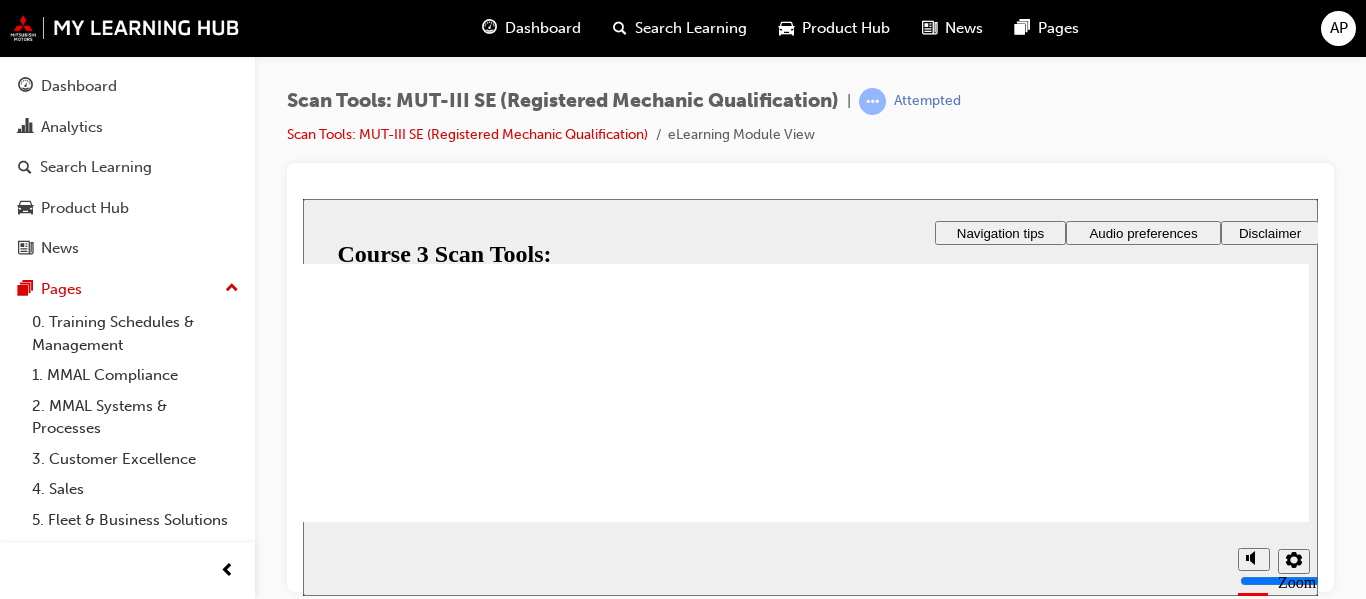 radio on "true" 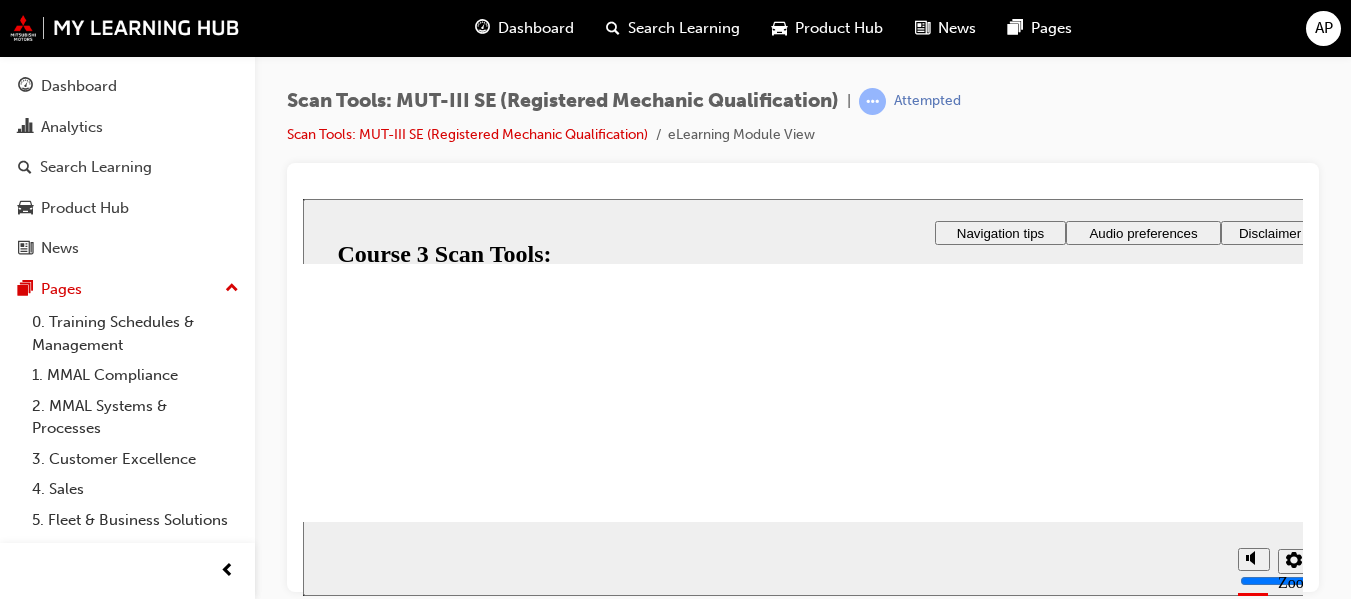 click 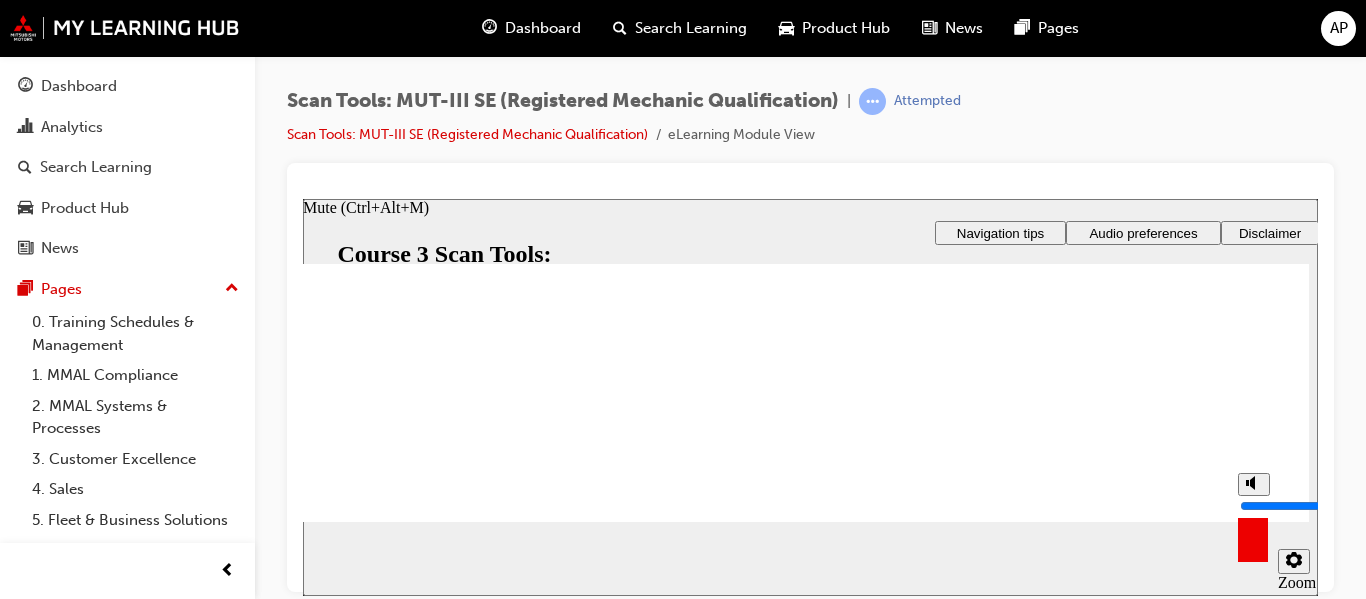 click 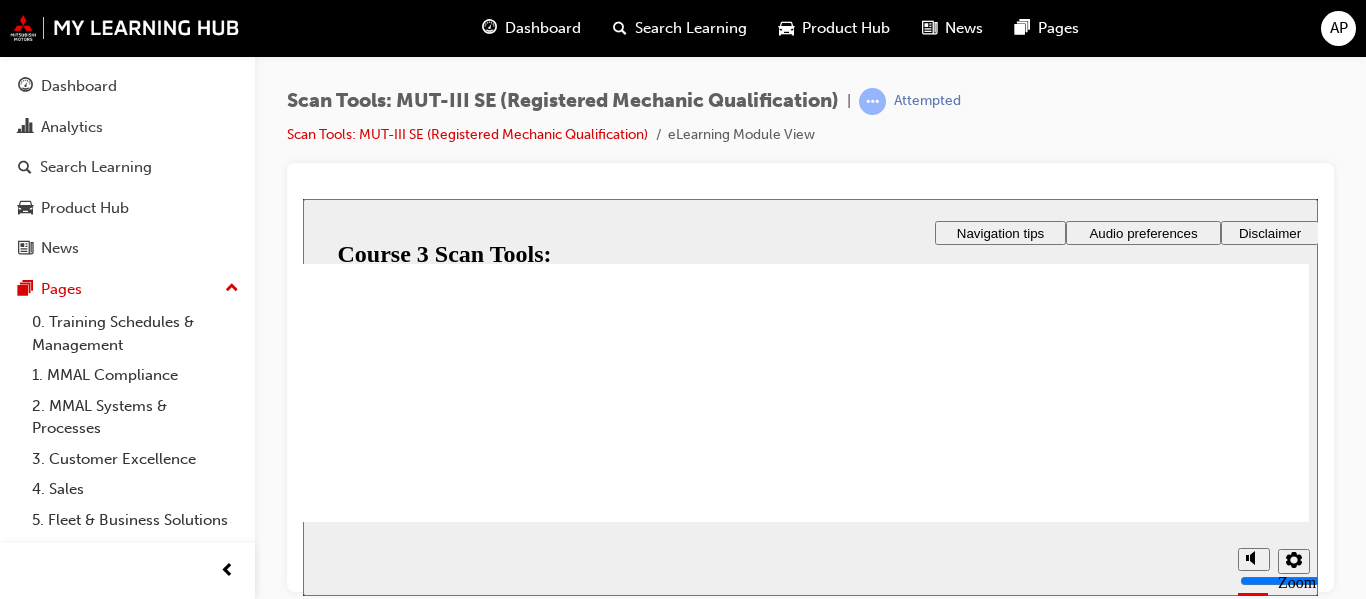 scroll, scrollTop: 18, scrollLeft: 0, axis: vertical 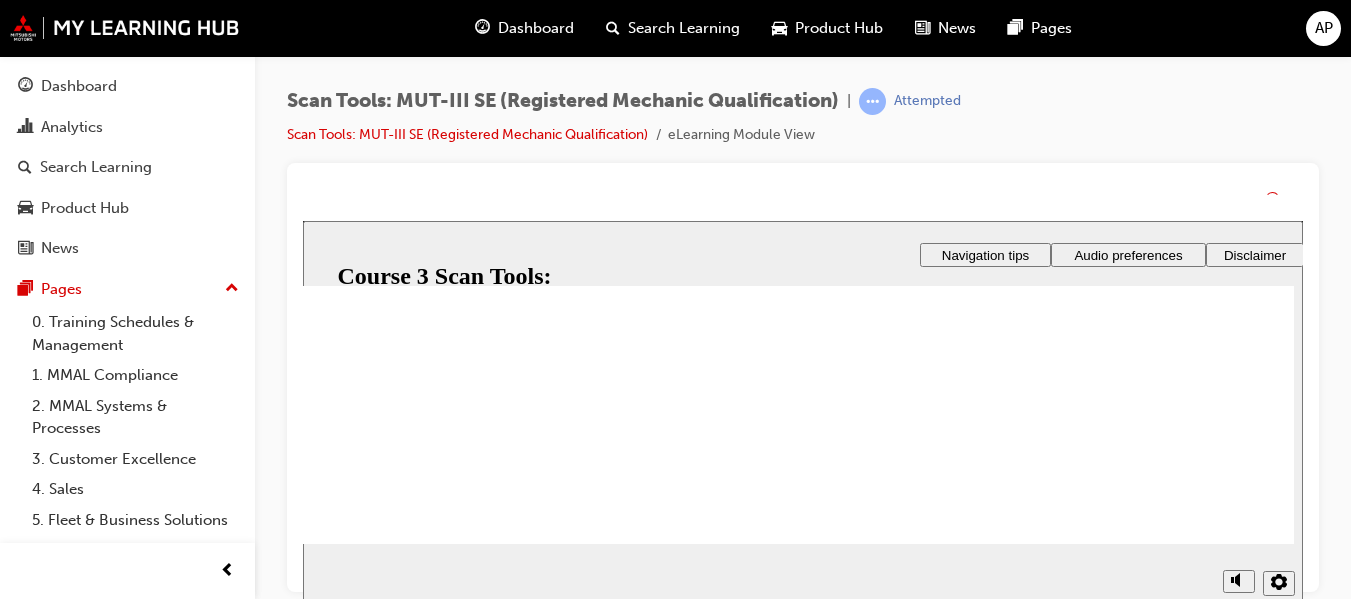 click on "Continue You selected the correct response. That’s right!" at bounding box center [815, 2922] 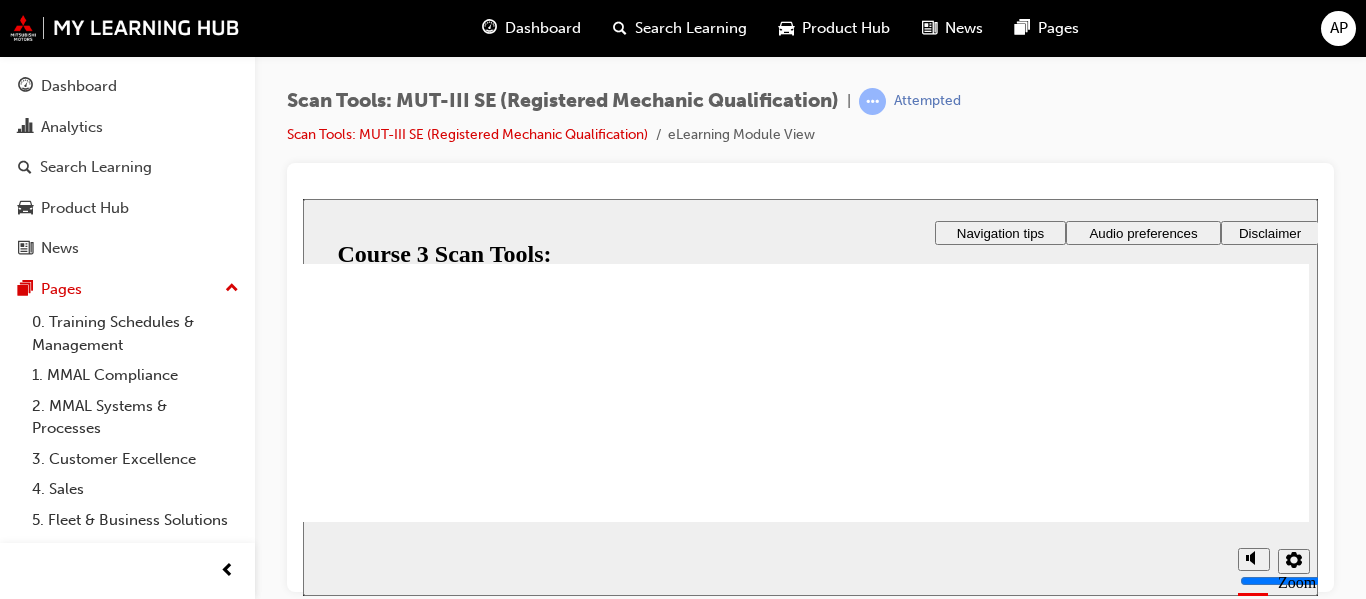 click 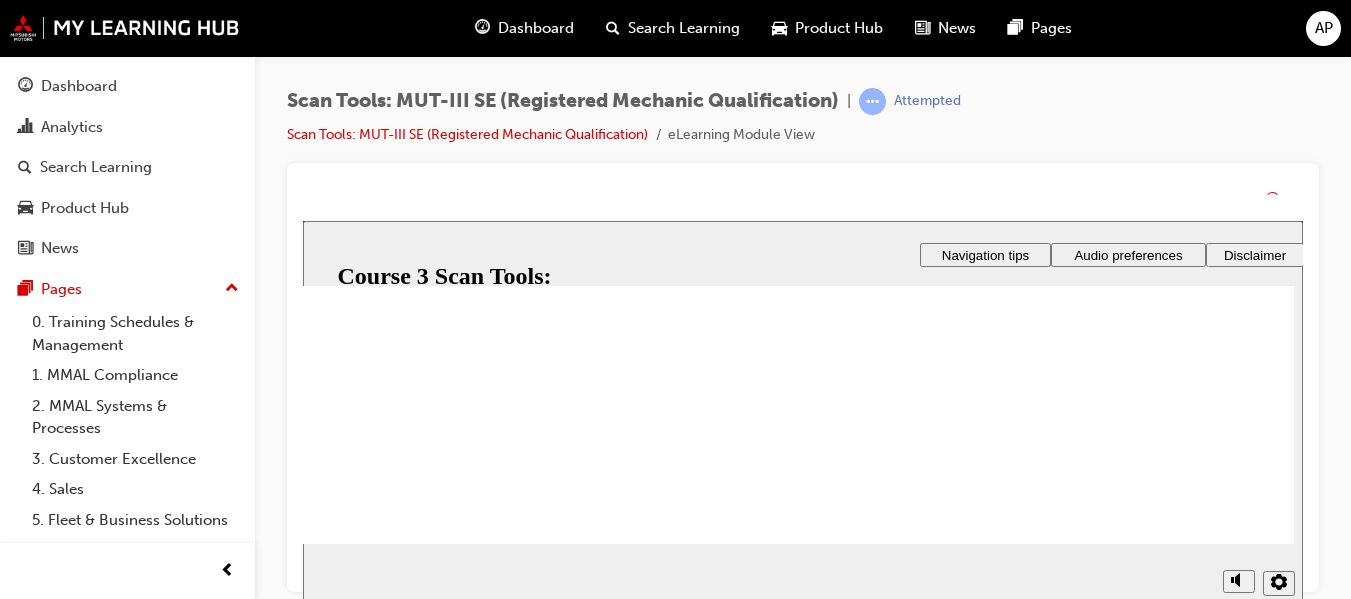 click 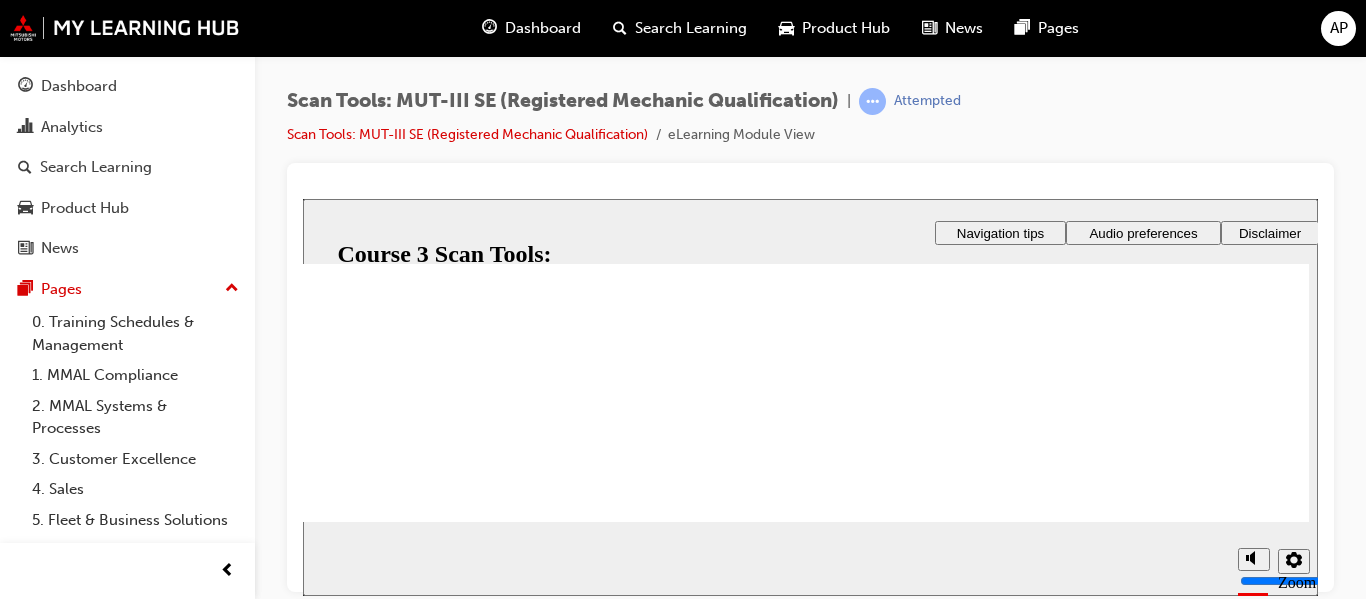 scroll, scrollTop: 318, scrollLeft: 0, axis: vertical 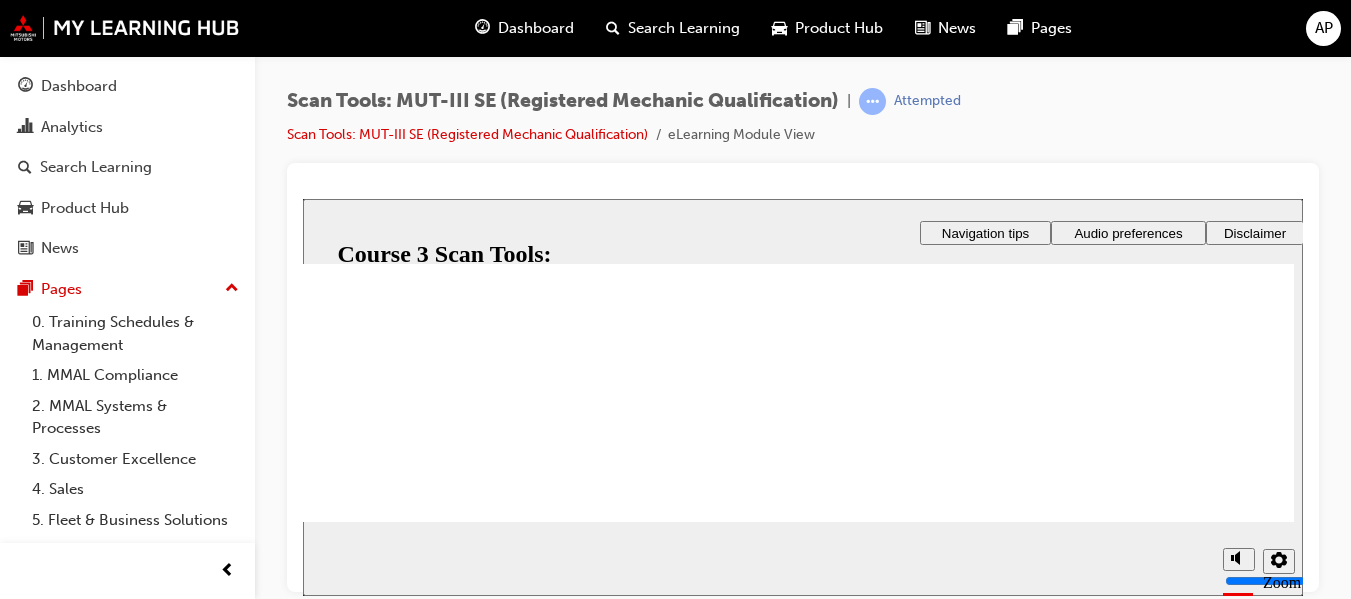 drag, startPoint x: 896, startPoint y: 394, endPoint x: 871, endPoint y: 386, distance: 26.24881 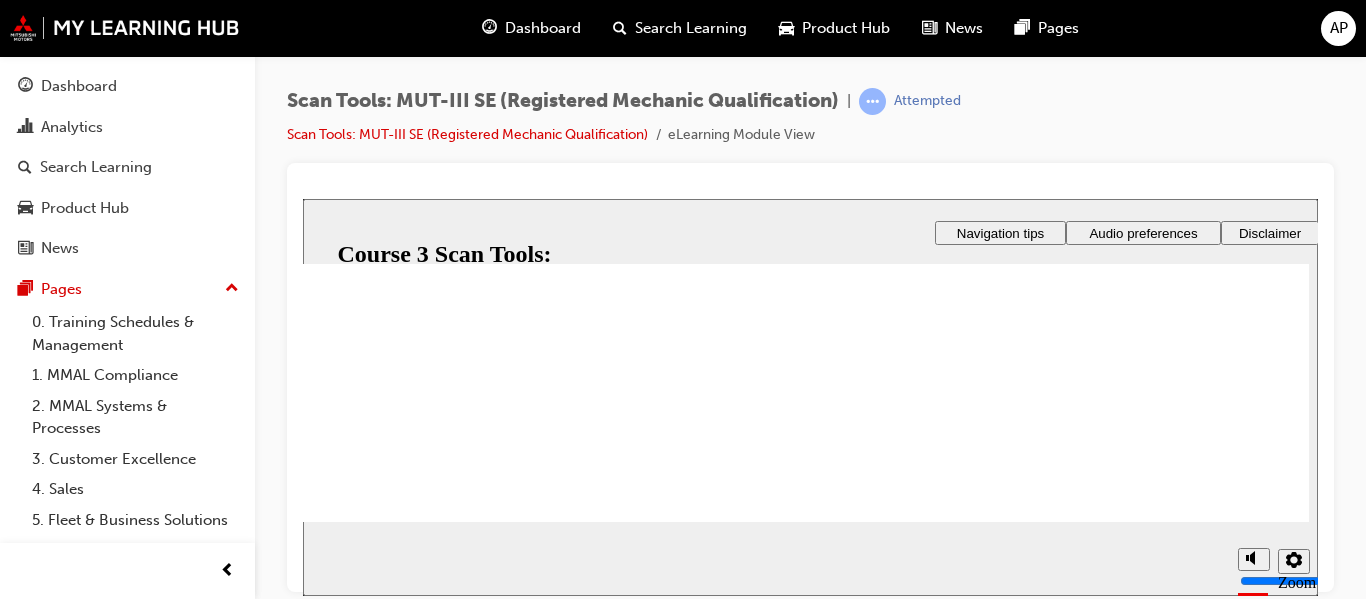 click 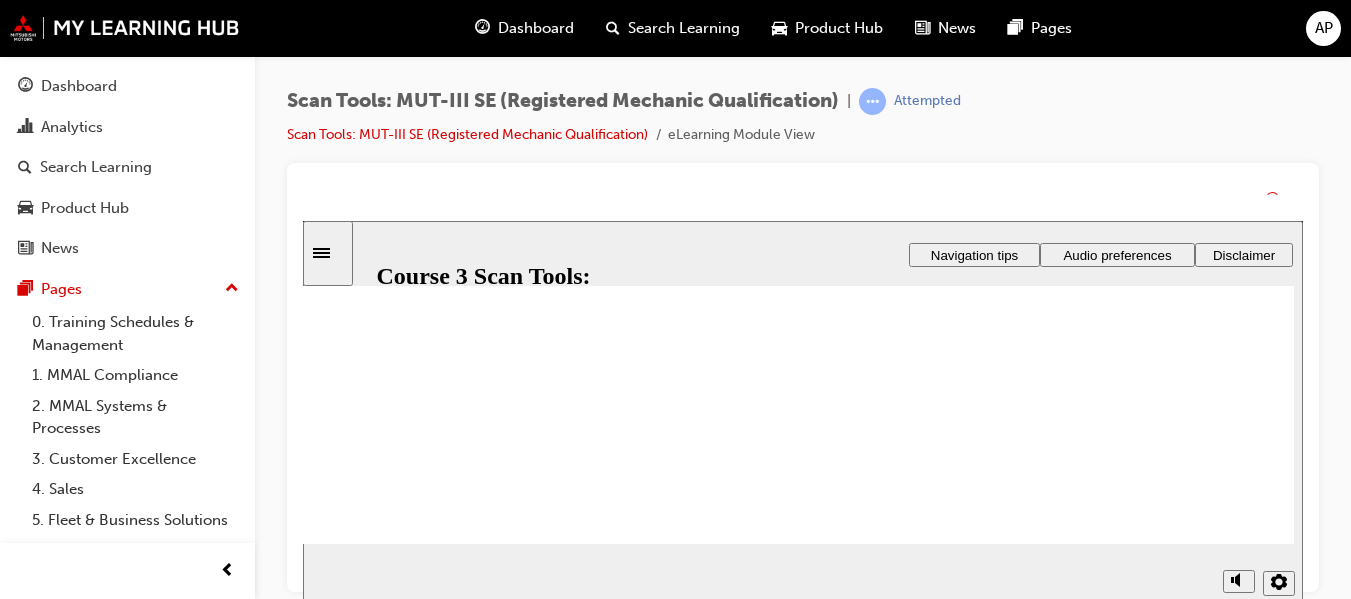 click on "YOUR SCORE PASSING SCORE: 80% Quiz  results Click  Next  to continue. Back Back Back Next Next Next" at bounding box center (815, 1631) 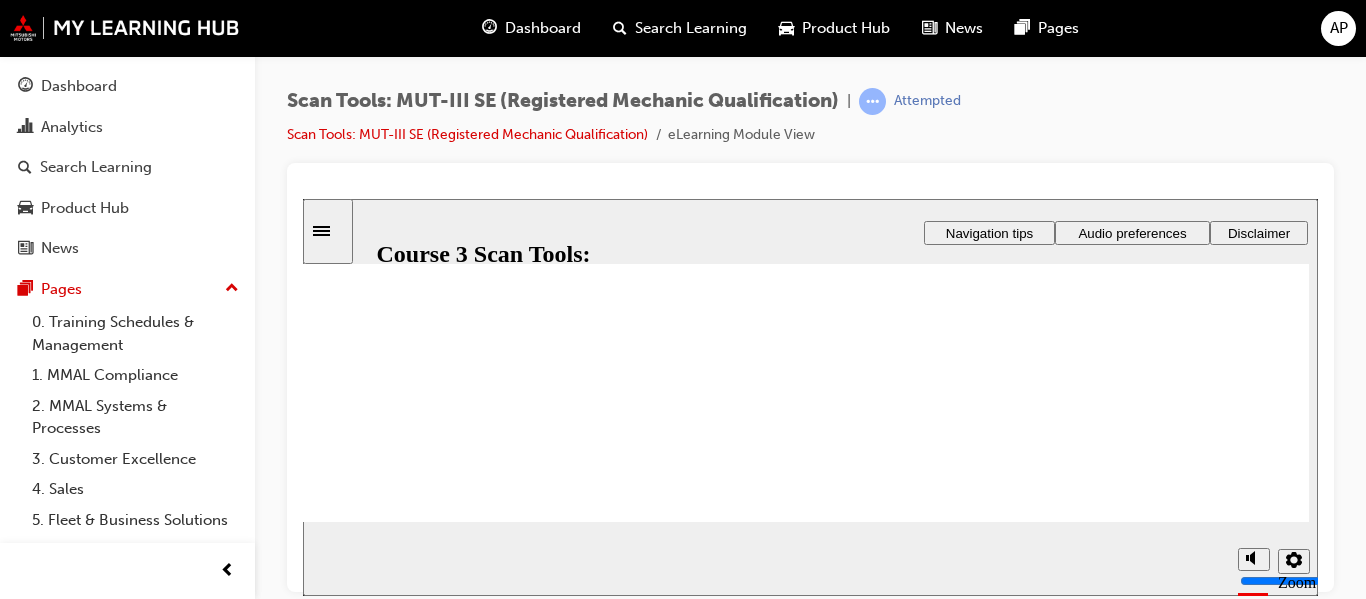 click 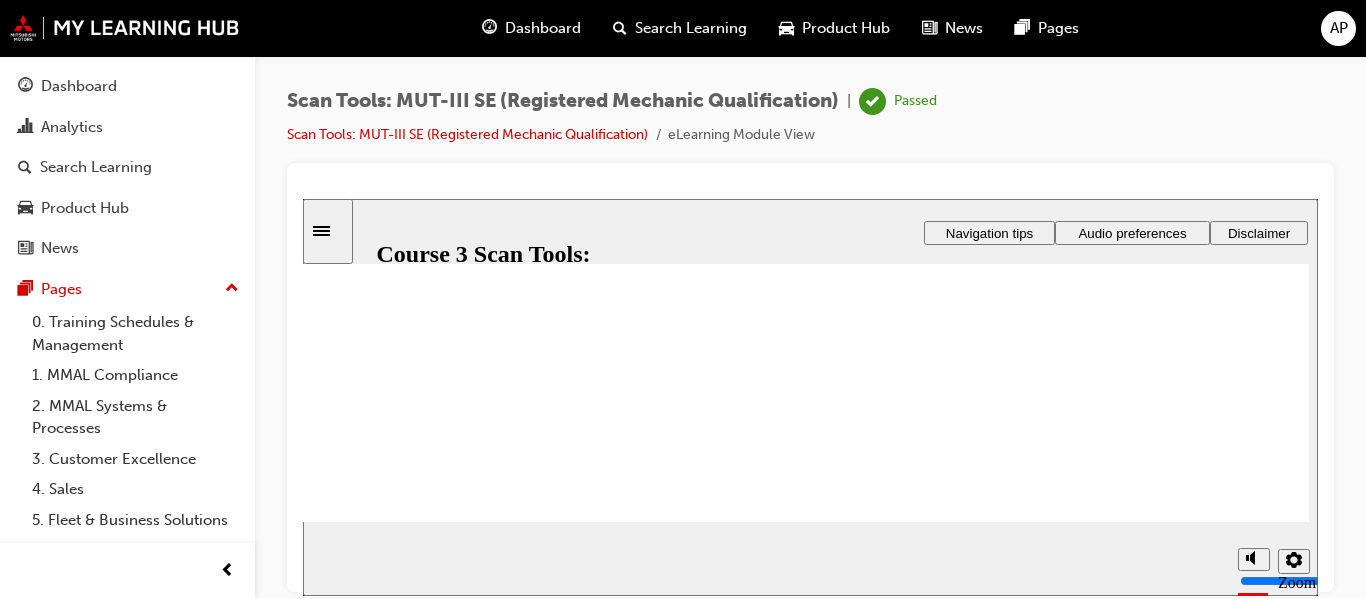 scroll, scrollTop: 200, scrollLeft: 0, axis: vertical 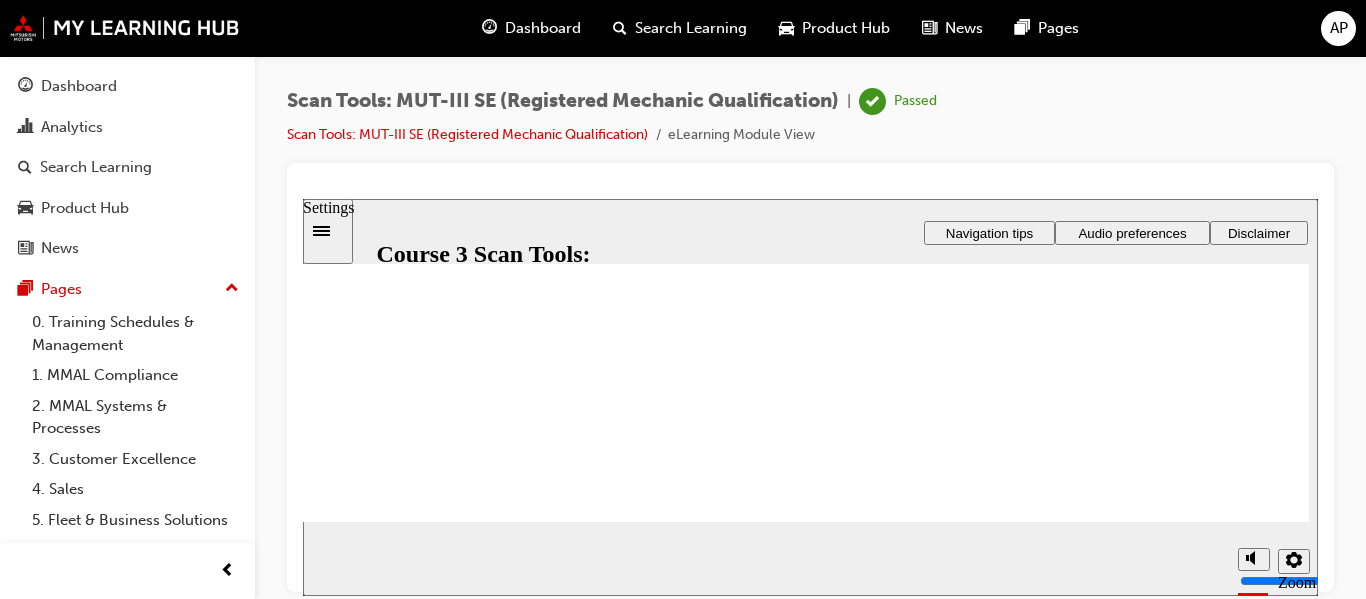 click at bounding box center (1294, 560) 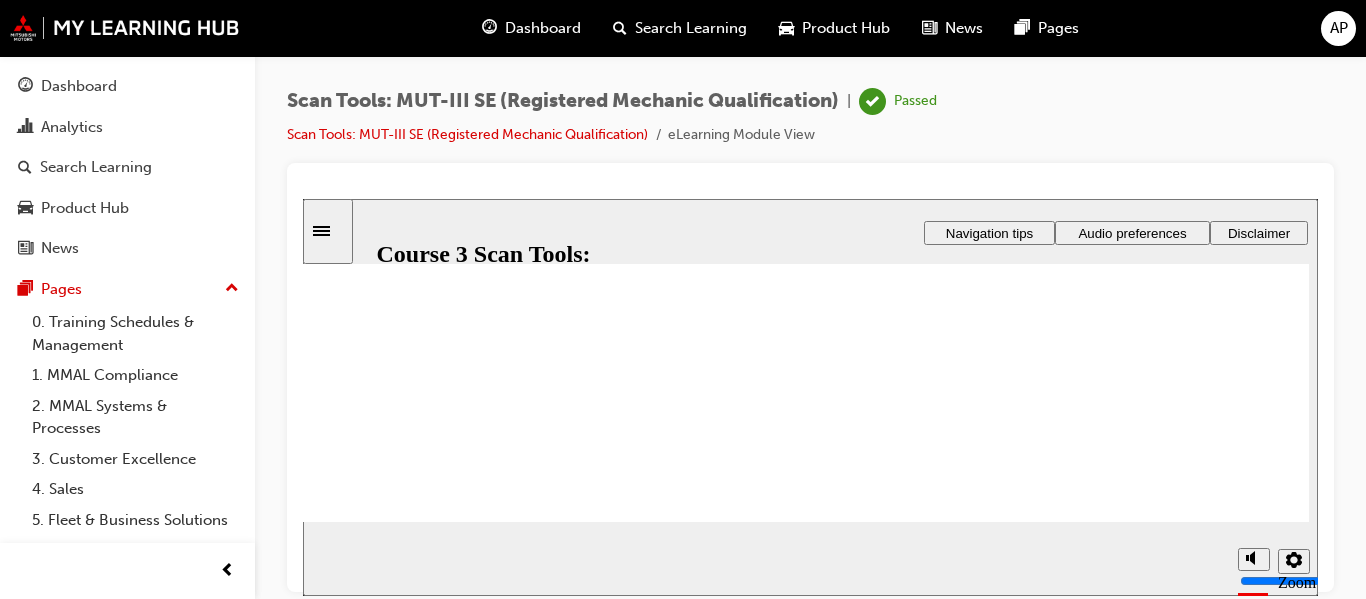 click 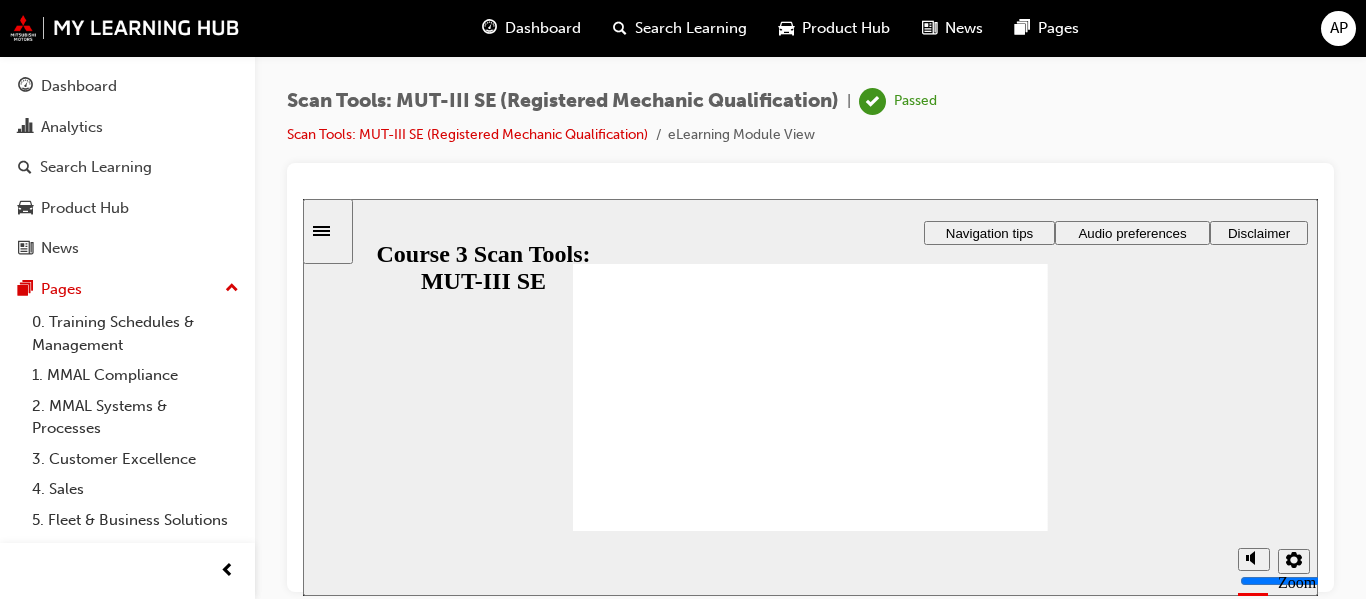 scroll, scrollTop: 0, scrollLeft: 0, axis: both 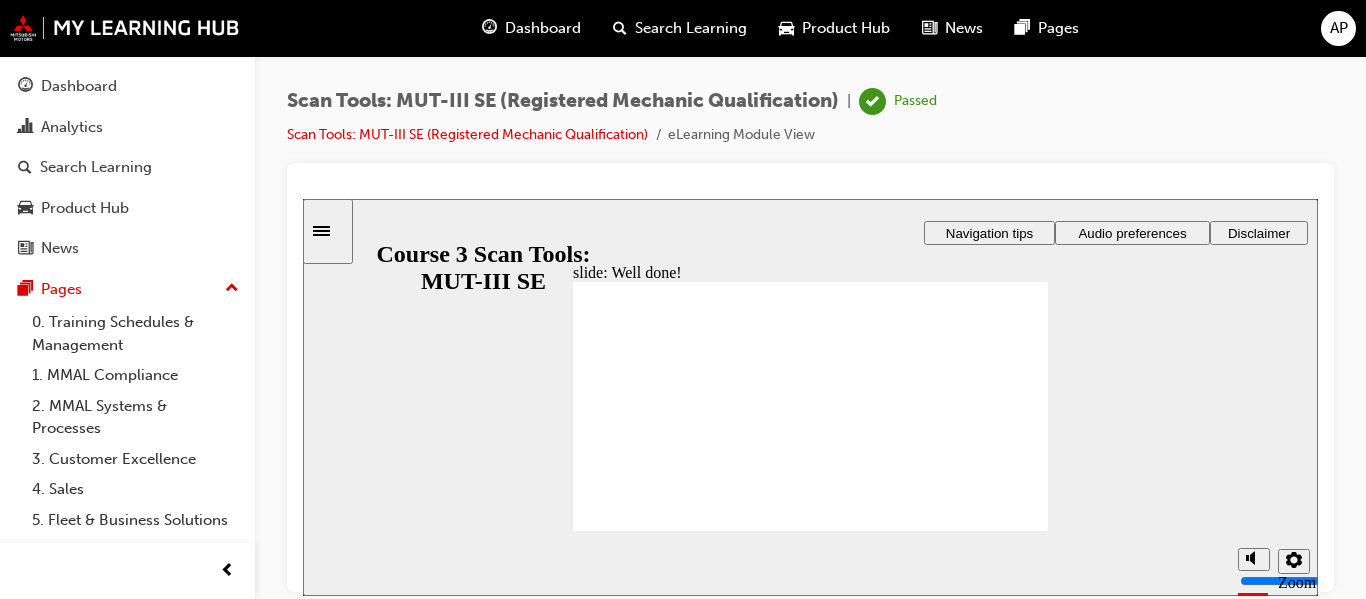 click 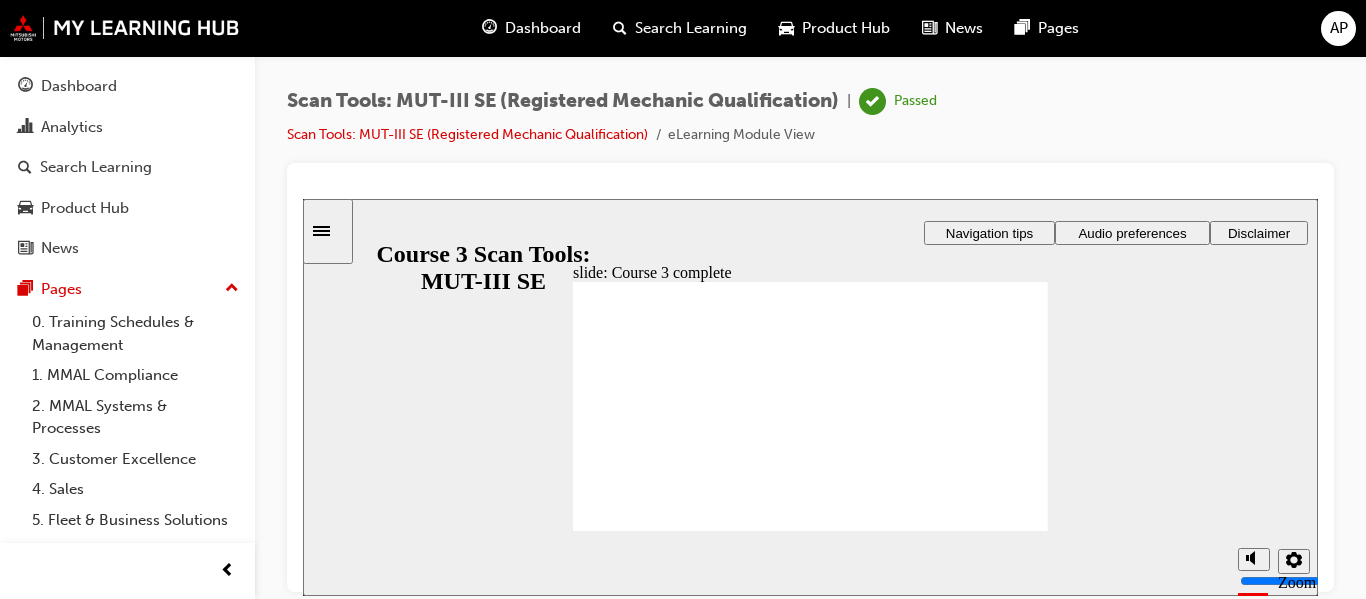 click 